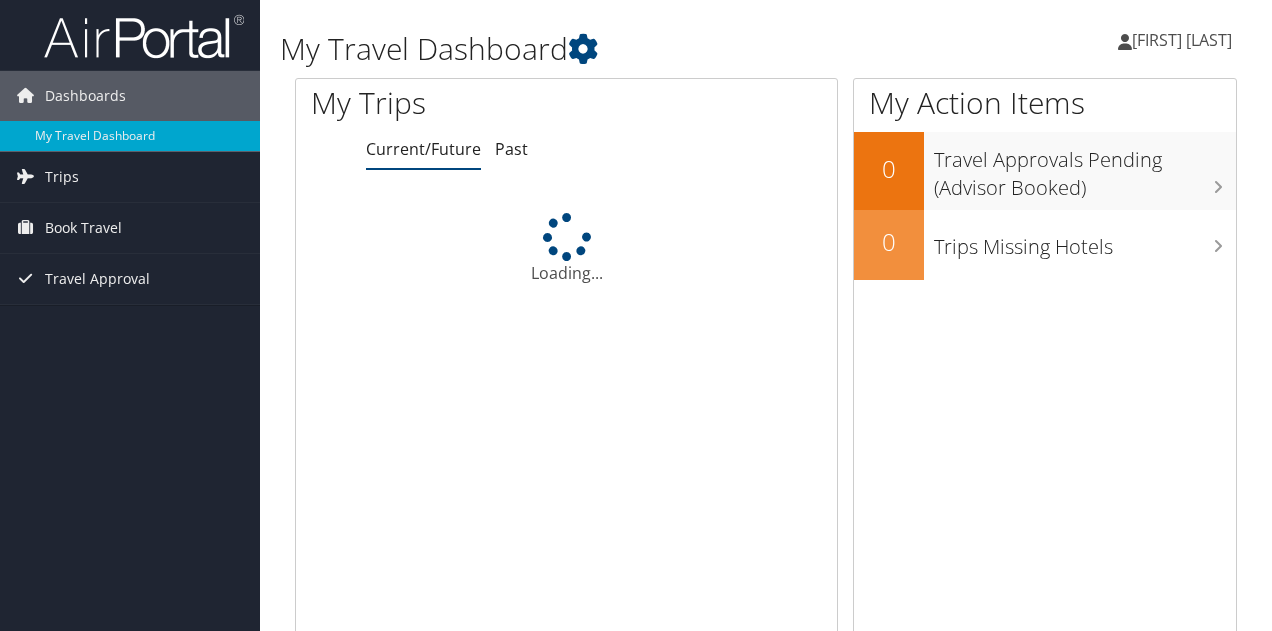 scroll, scrollTop: 0, scrollLeft: 0, axis: both 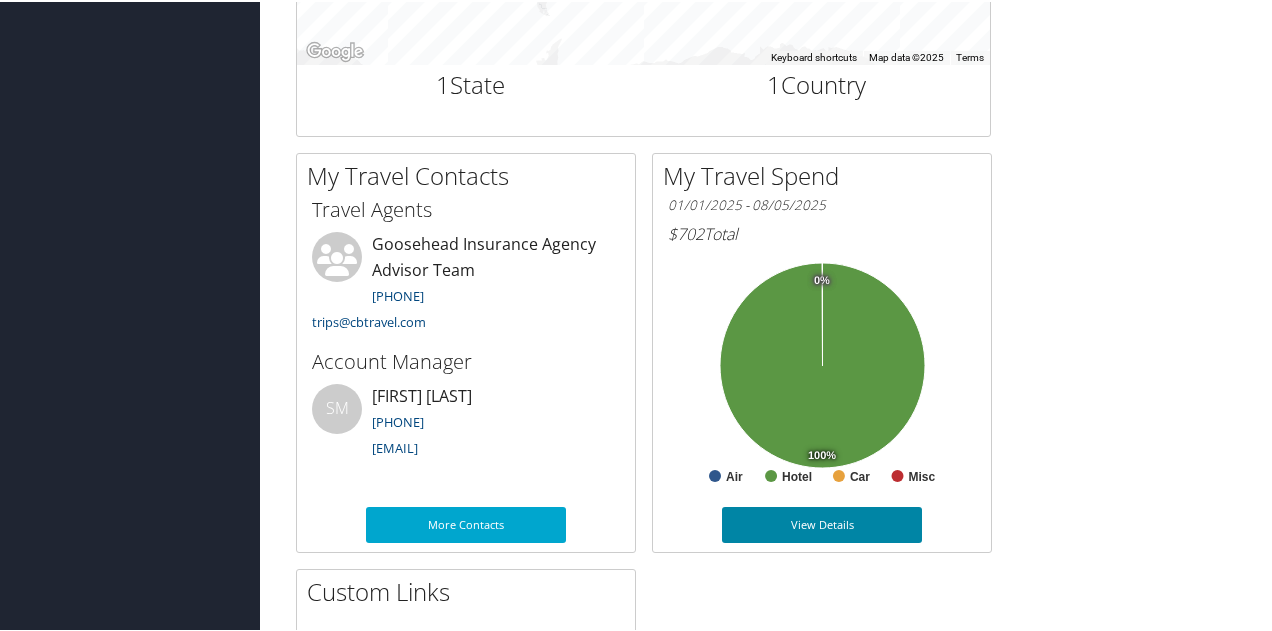 click on "View Details" at bounding box center (822, 523) 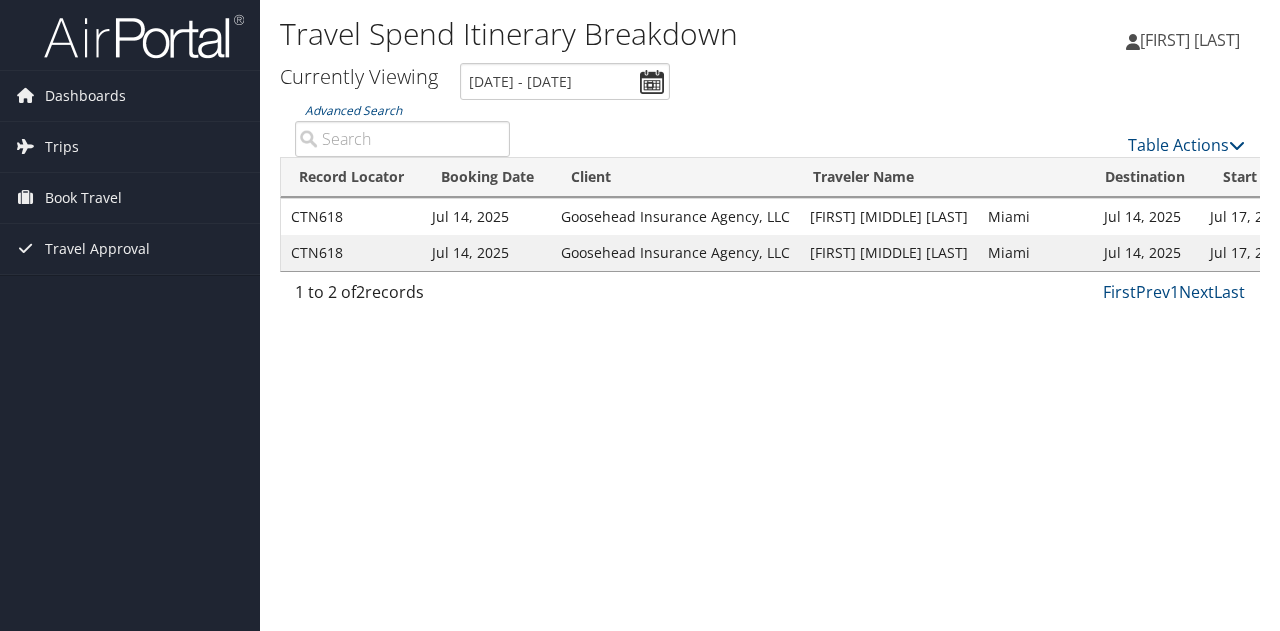 scroll, scrollTop: 0, scrollLeft: 0, axis: both 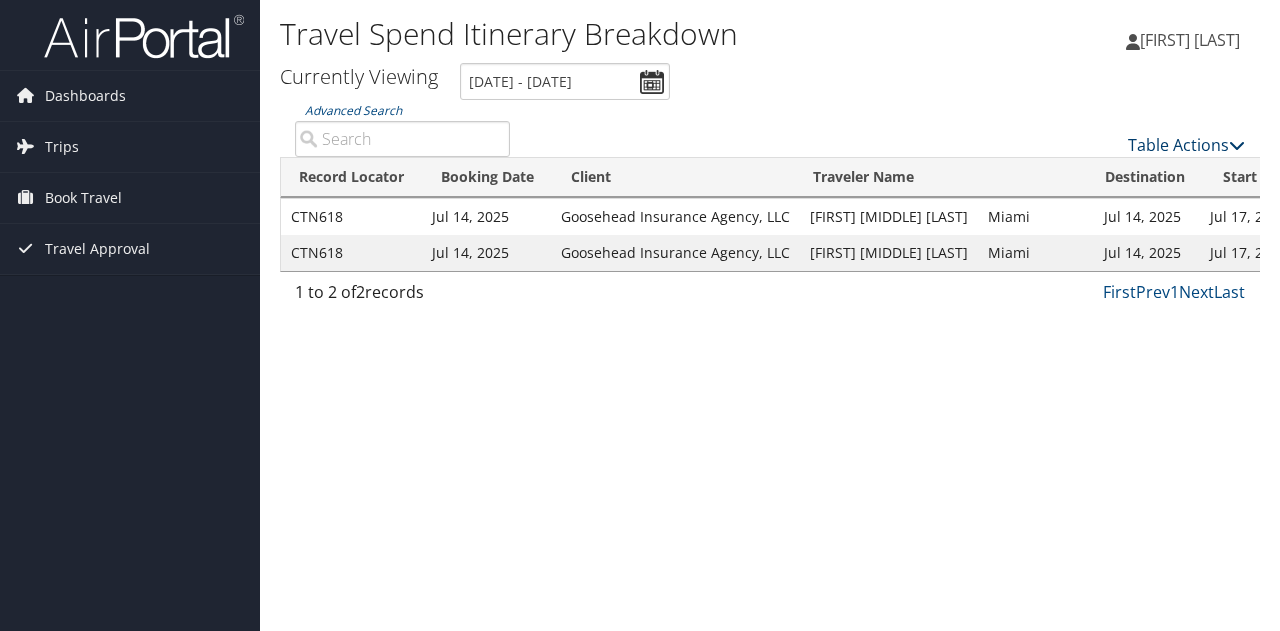 click on "Table Actions" at bounding box center [1186, 145] 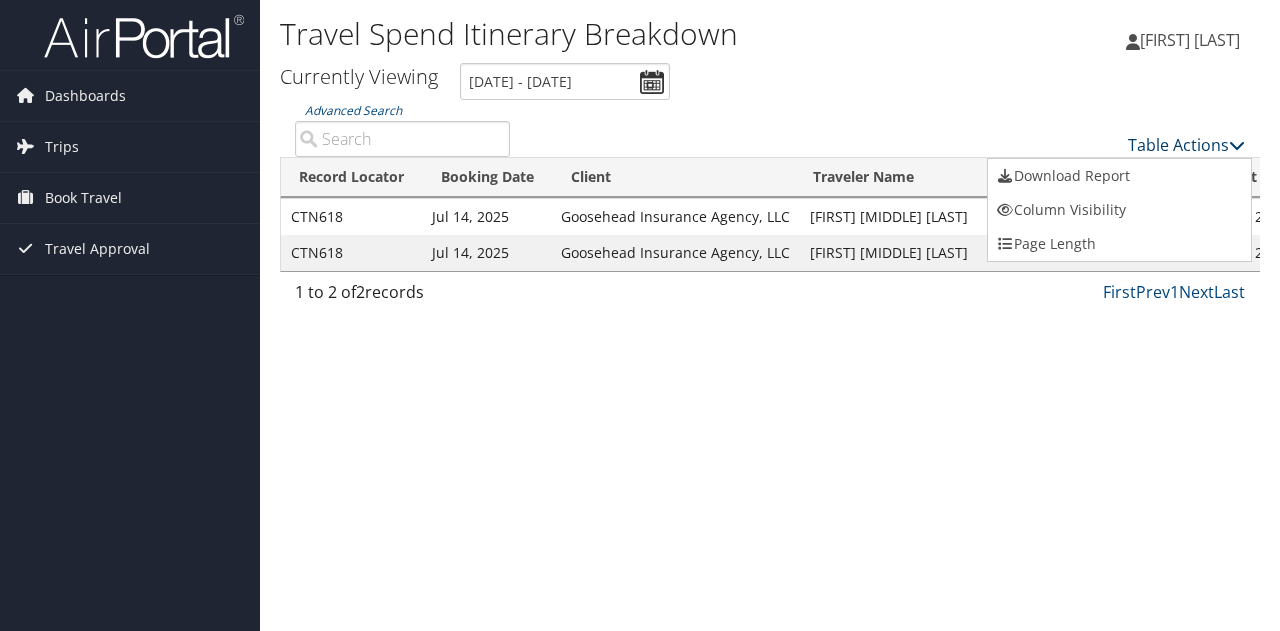 click at bounding box center (640, 315) 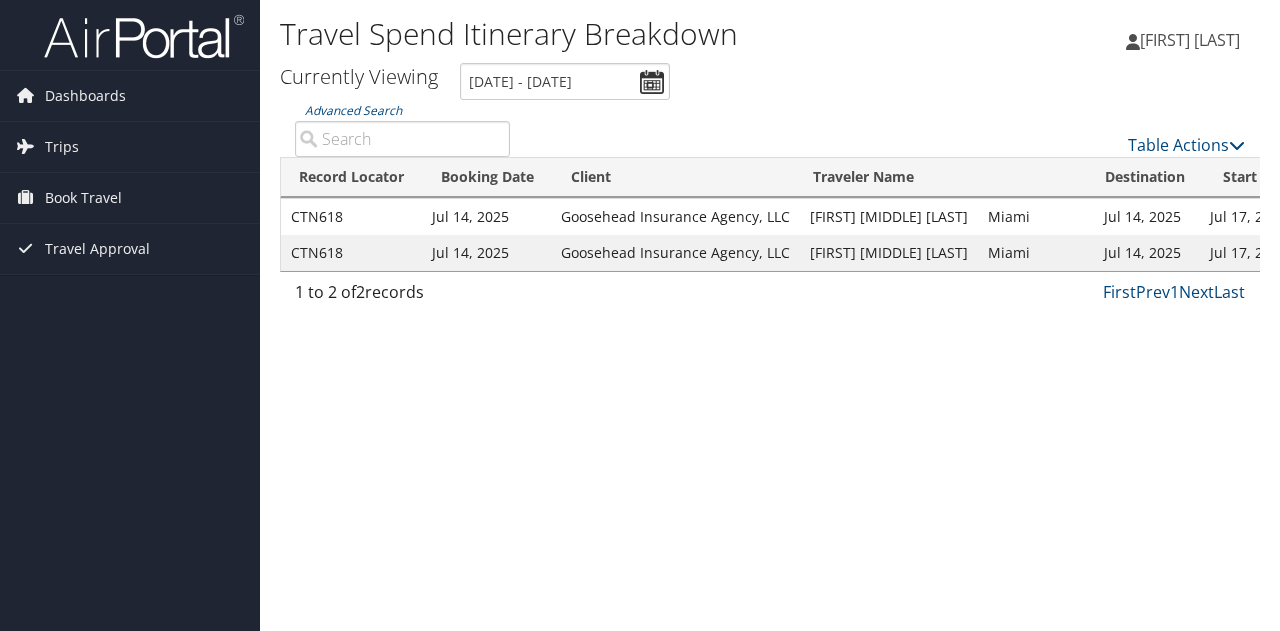 click on "Miami" at bounding box center [1036, 217] 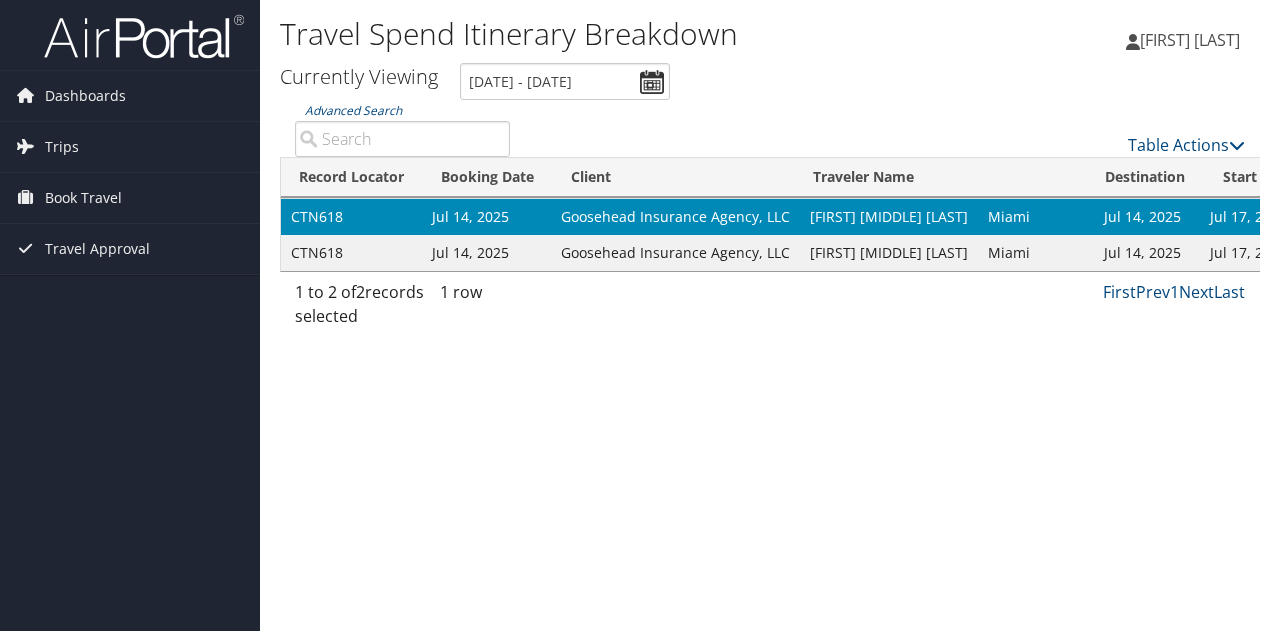 click on "Miami" at bounding box center [1036, 217] 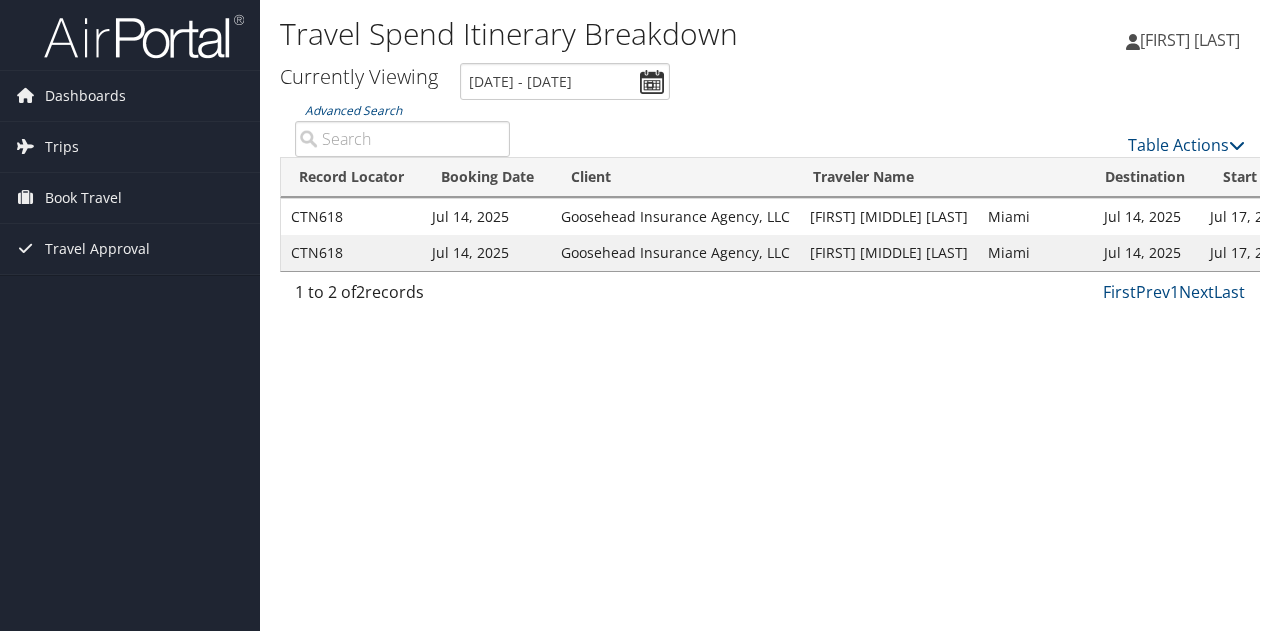 click on "Miami" at bounding box center [1036, 217] 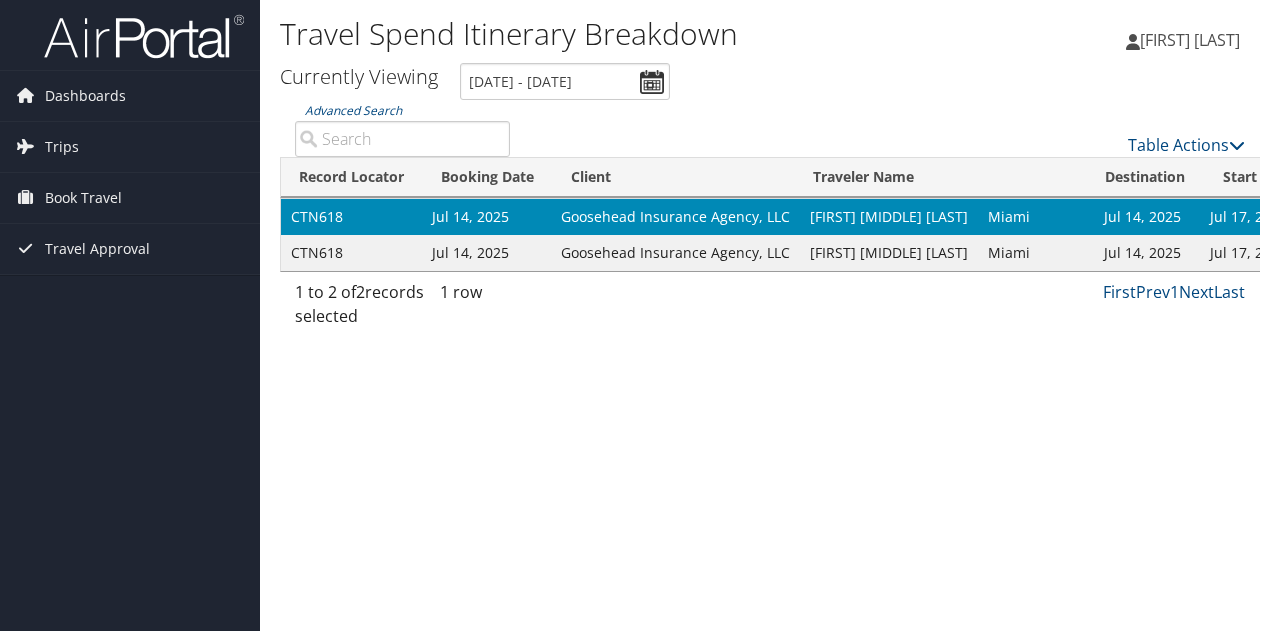 click on "CHRISTINA MARIA ANTOINETTE JOHNSON" at bounding box center (889, 253) 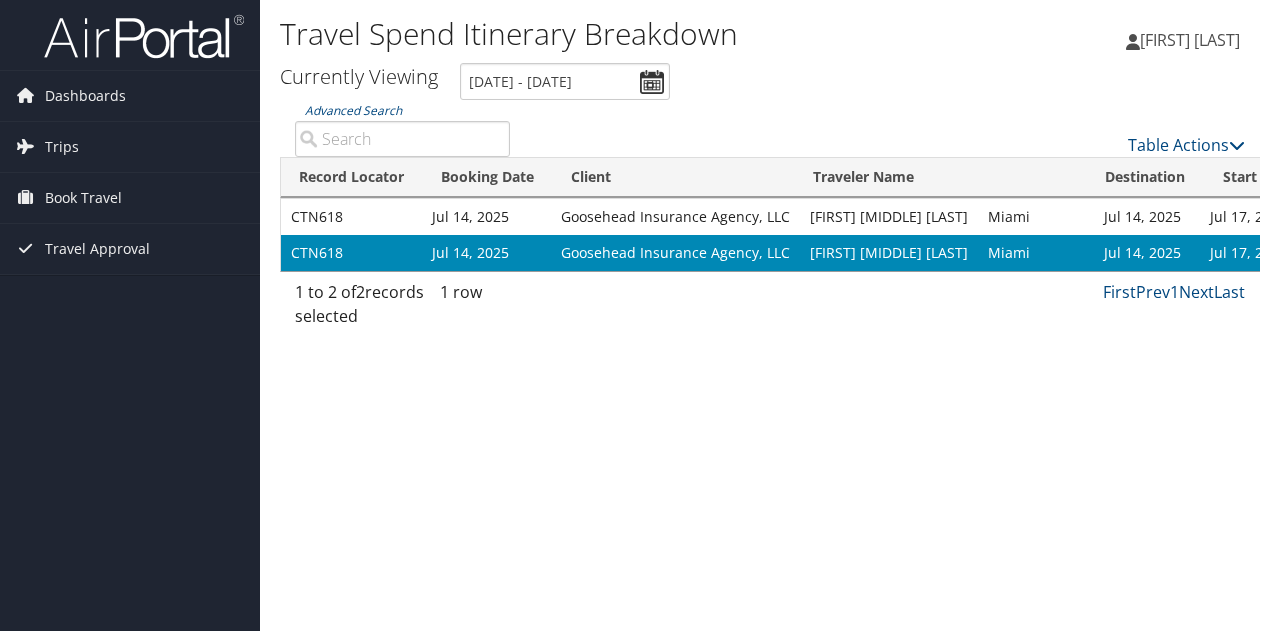 click on "CHRISTINA MARIA ANTOINETTE JOHNSON" at bounding box center [889, 253] 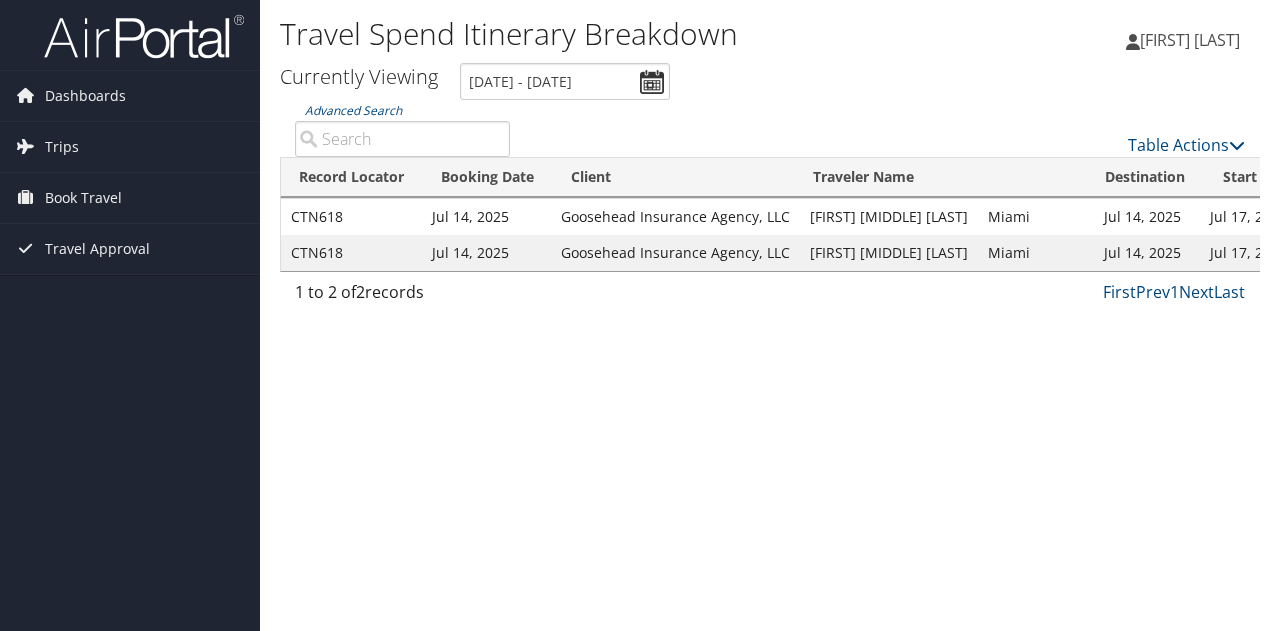 click on "Christina Johnson
Christina Johnson
My Settings
Travel Agency Contacts
View Travel Profile
Give Feedback
Sign Out" at bounding box center (1066, 48) 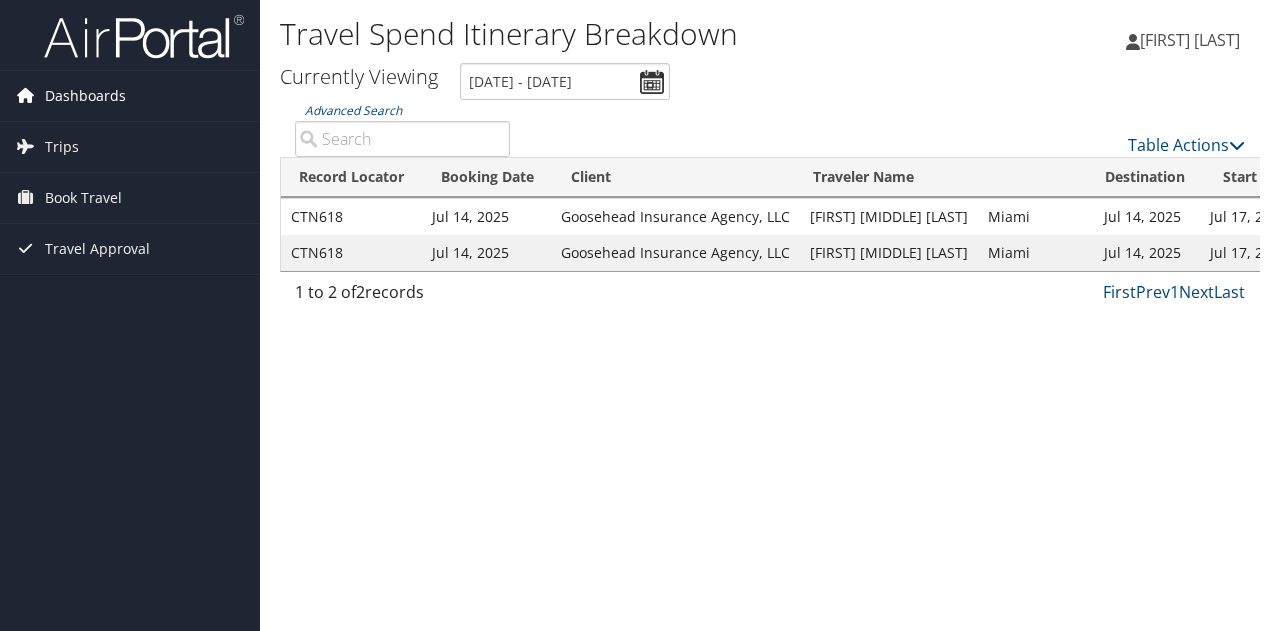 click on "Dashboards" at bounding box center (85, 96) 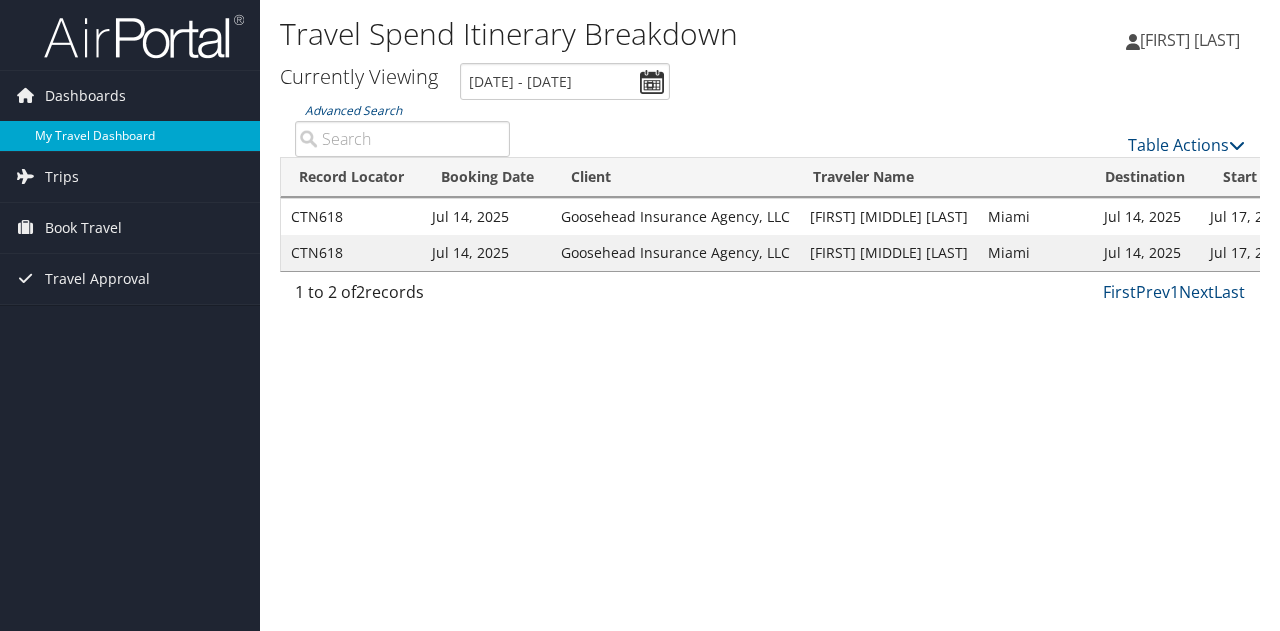 click on "My Travel Dashboard" at bounding box center (130, 136) 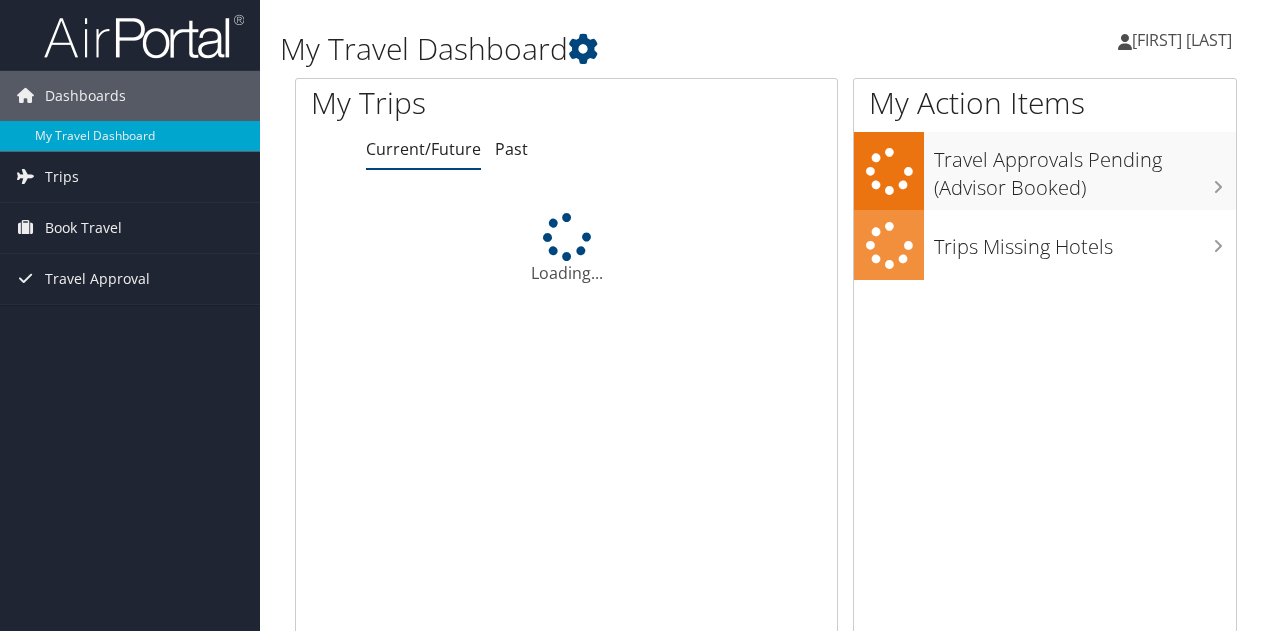 scroll, scrollTop: 0, scrollLeft: 0, axis: both 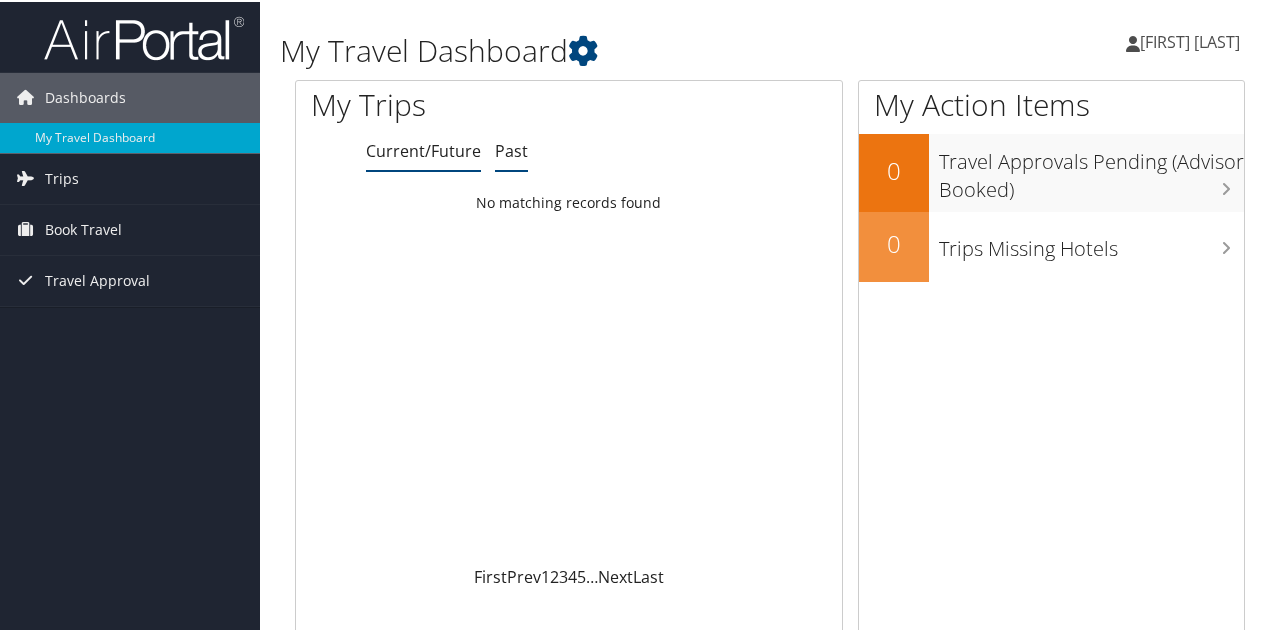 click on "Past" at bounding box center [511, 149] 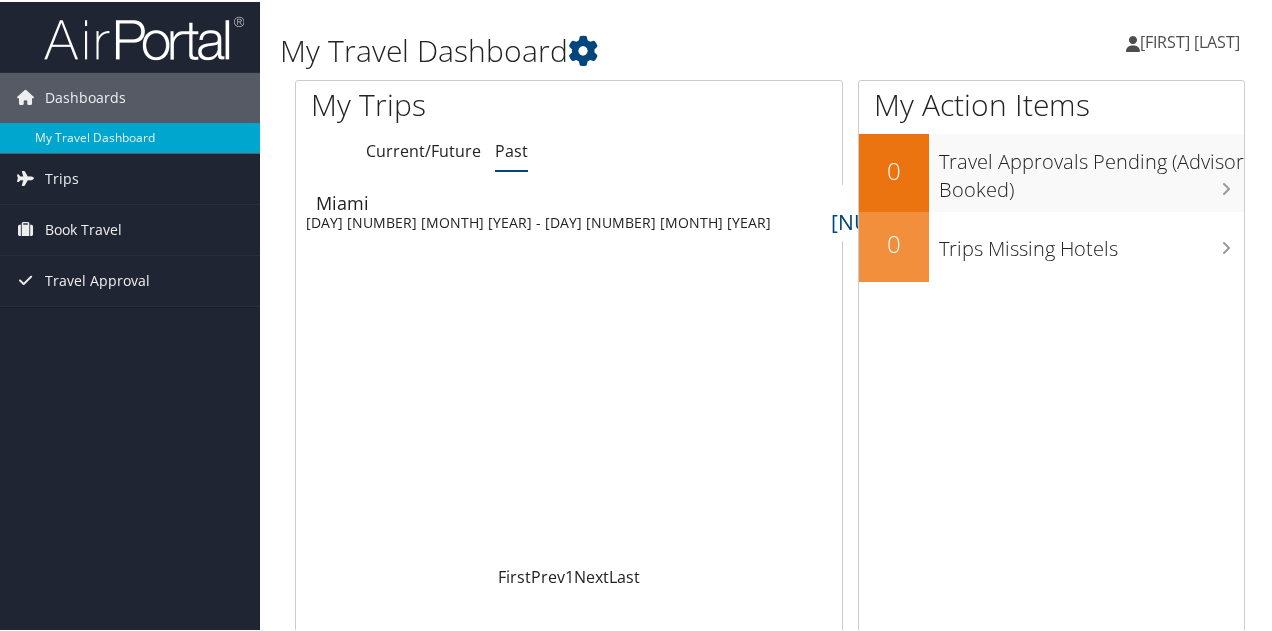 click on "Mon 14 Jul 2025 - Thu 17 Jul 2025" at bounding box center [538, 221] 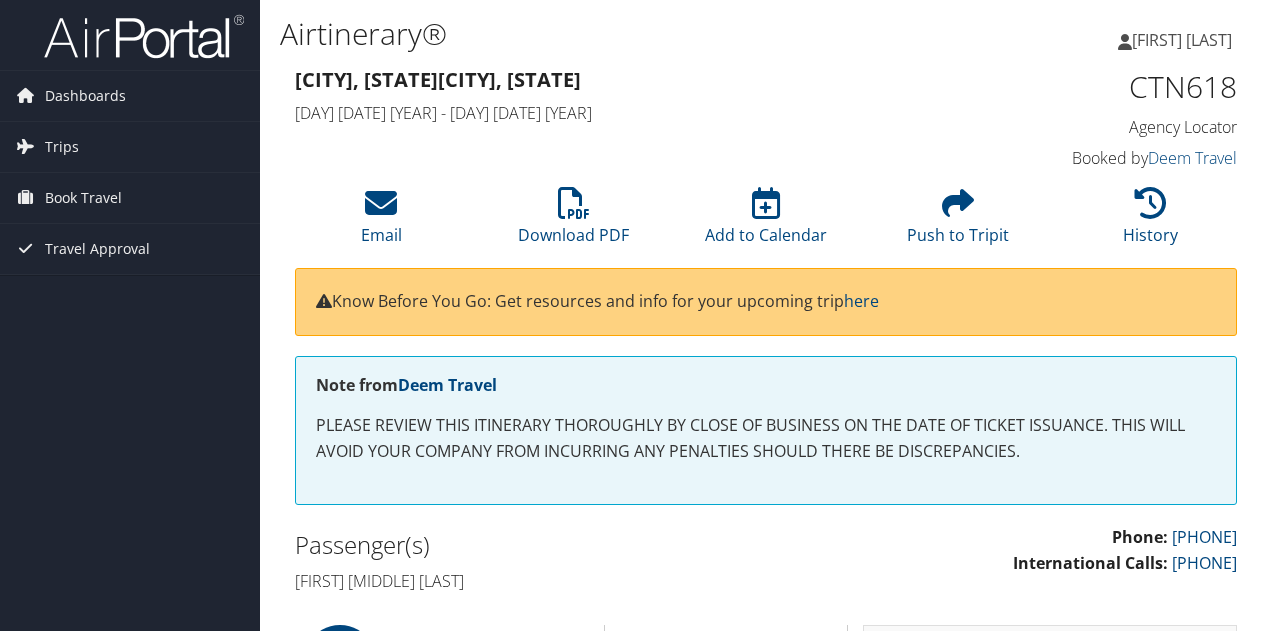 scroll, scrollTop: 0, scrollLeft: 0, axis: both 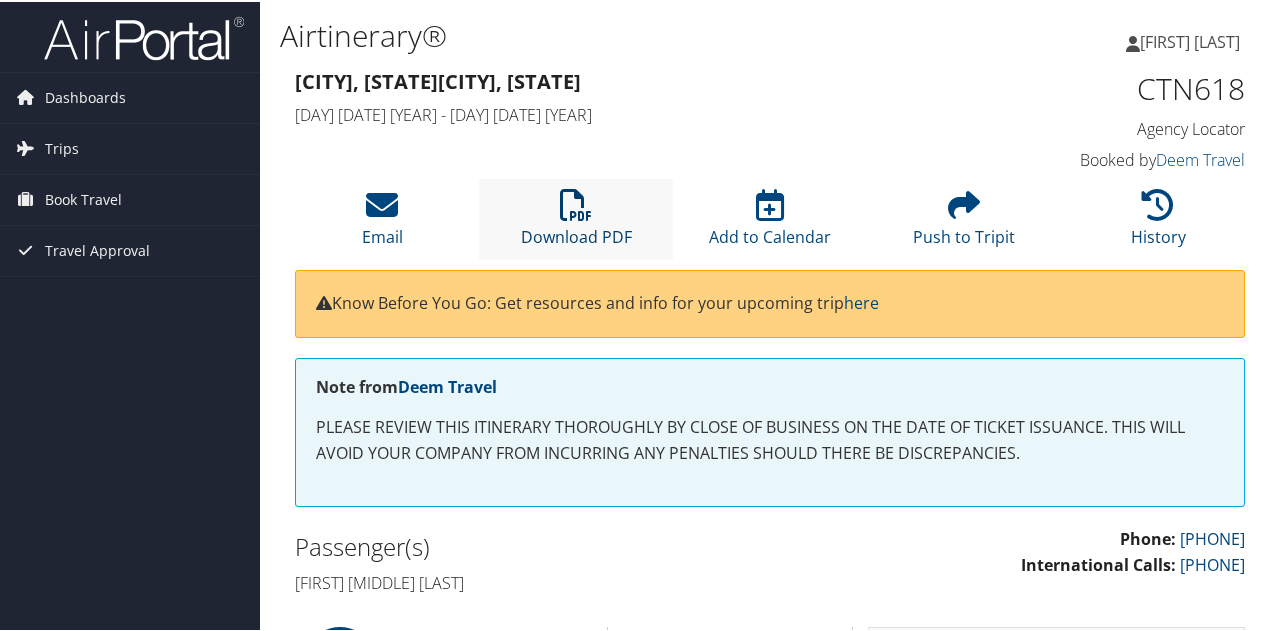 click at bounding box center (576, 203) 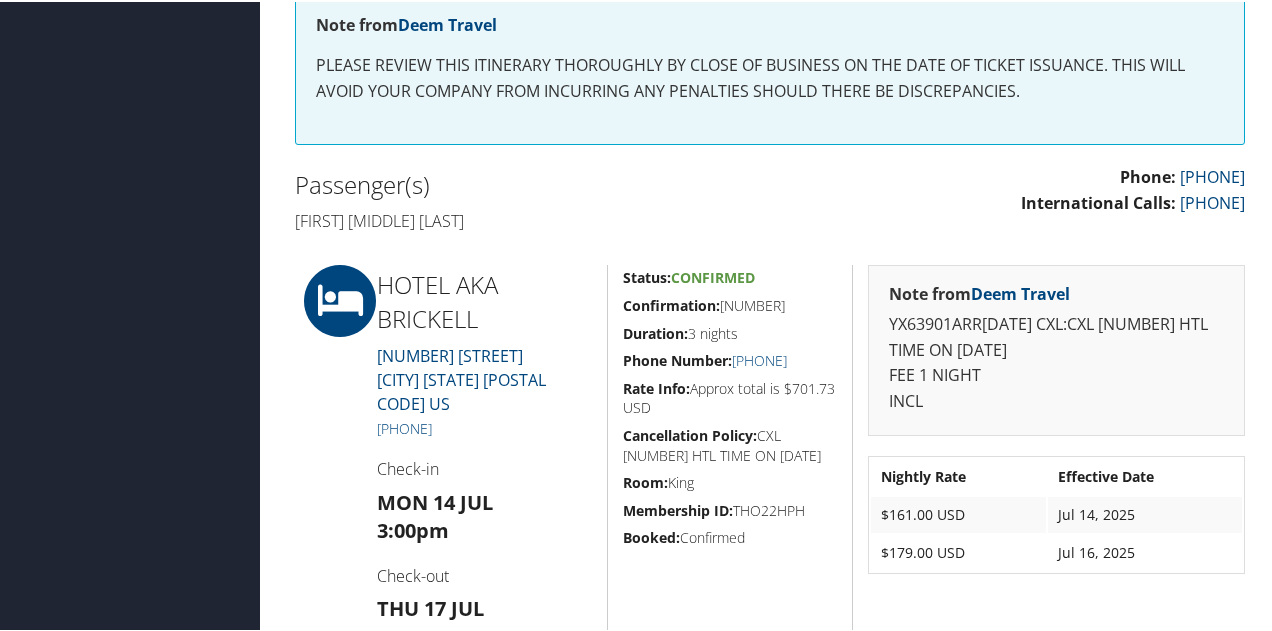 scroll, scrollTop: 474, scrollLeft: 0, axis: vertical 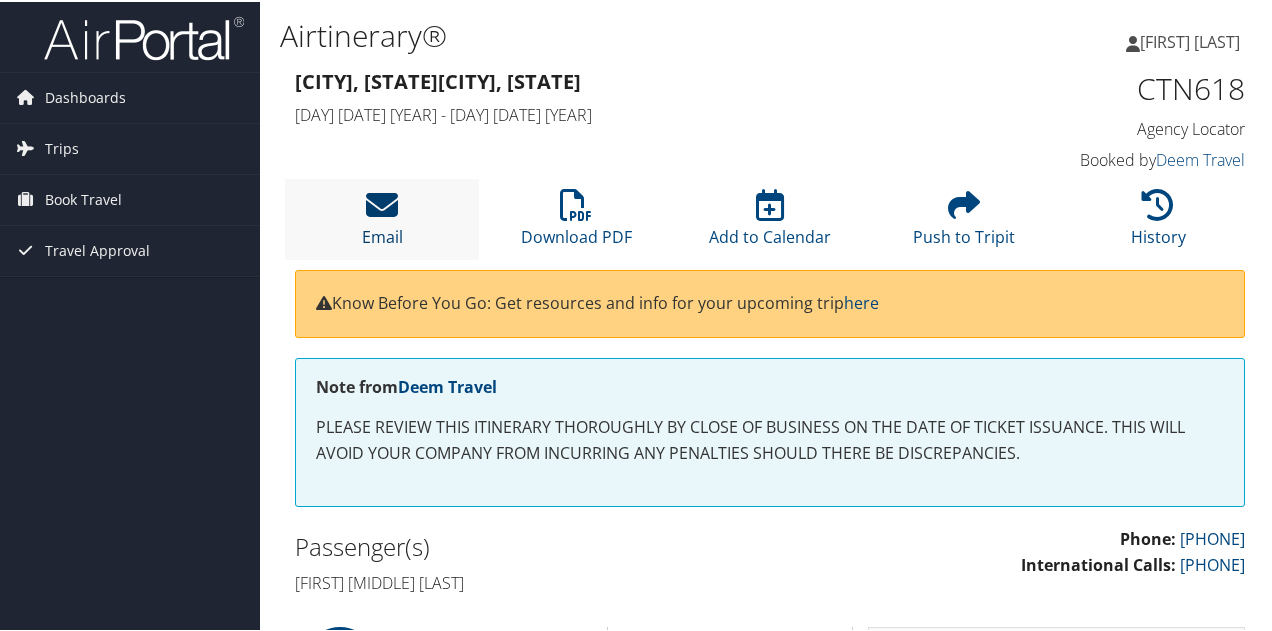 click at bounding box center [382, 203] 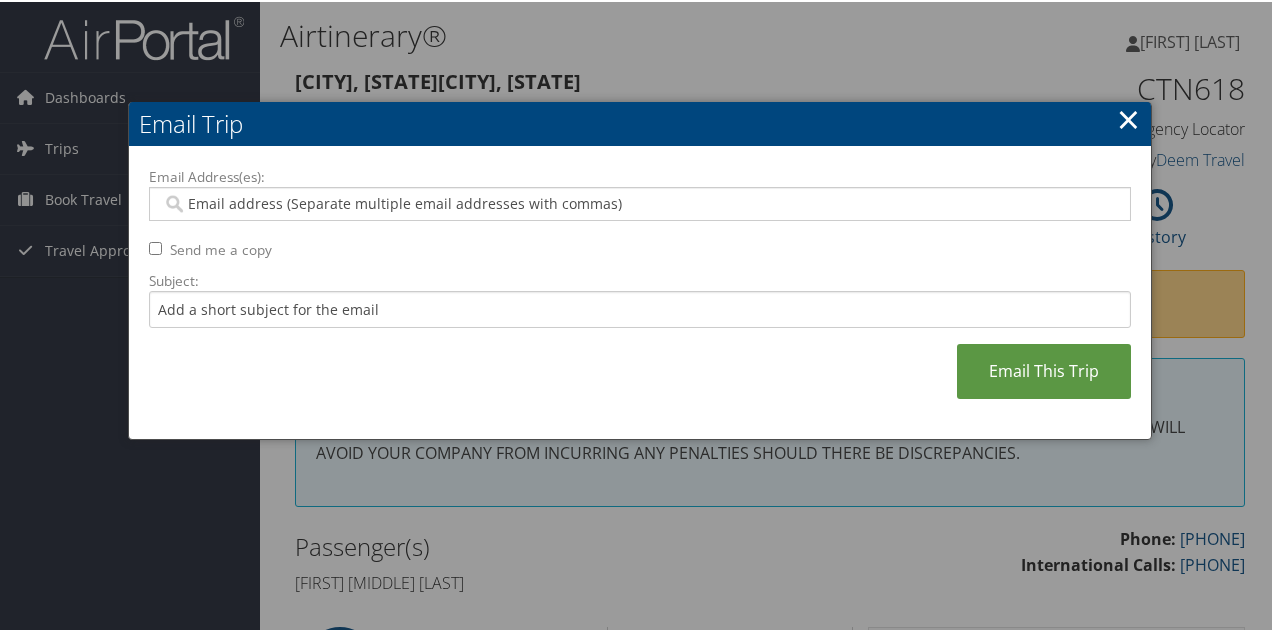 click on "×" at bounding box center (1128, 117) 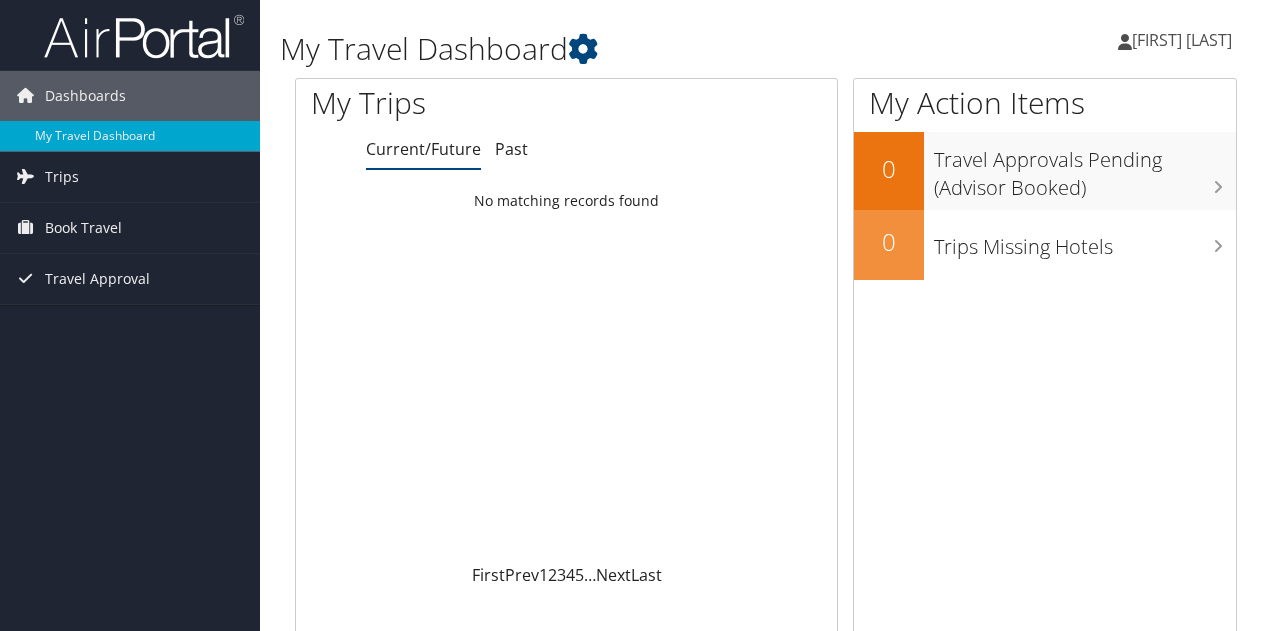 scroll, scrollTop: 0, scrollLeft: 0, axis: both 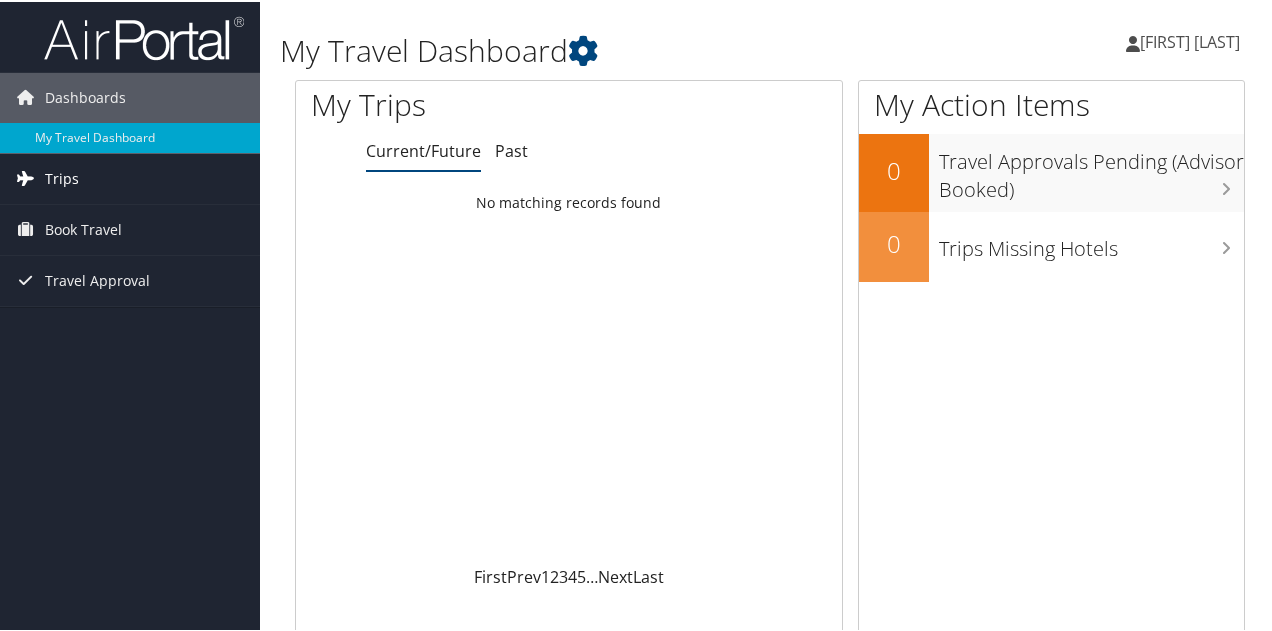 click on "Trips" at bounding box center [130, 177] 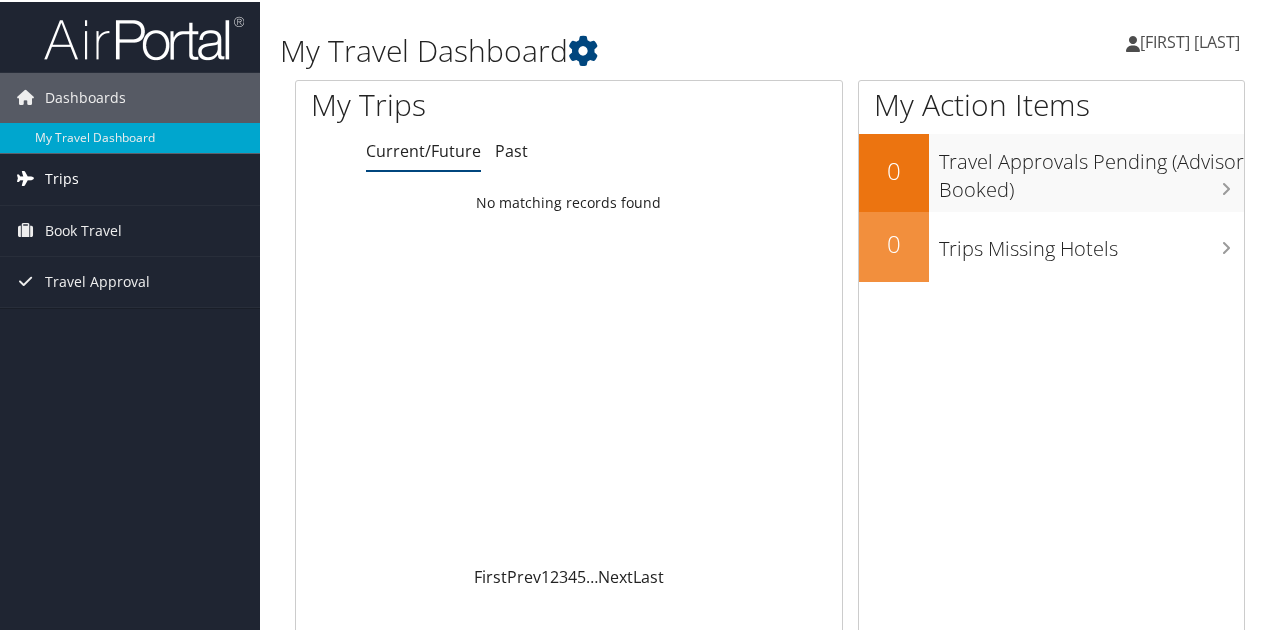 click on "Trips" at bounding box center [130, 177] 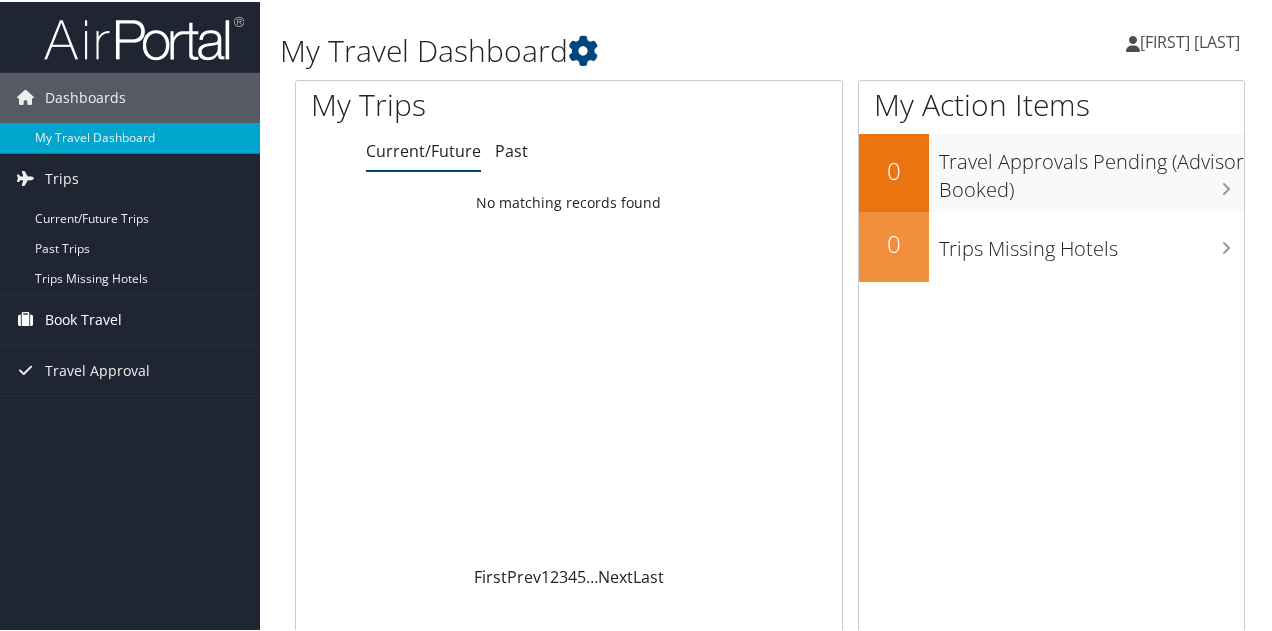 click on "Book Travel" at bounding box center [130, 318] 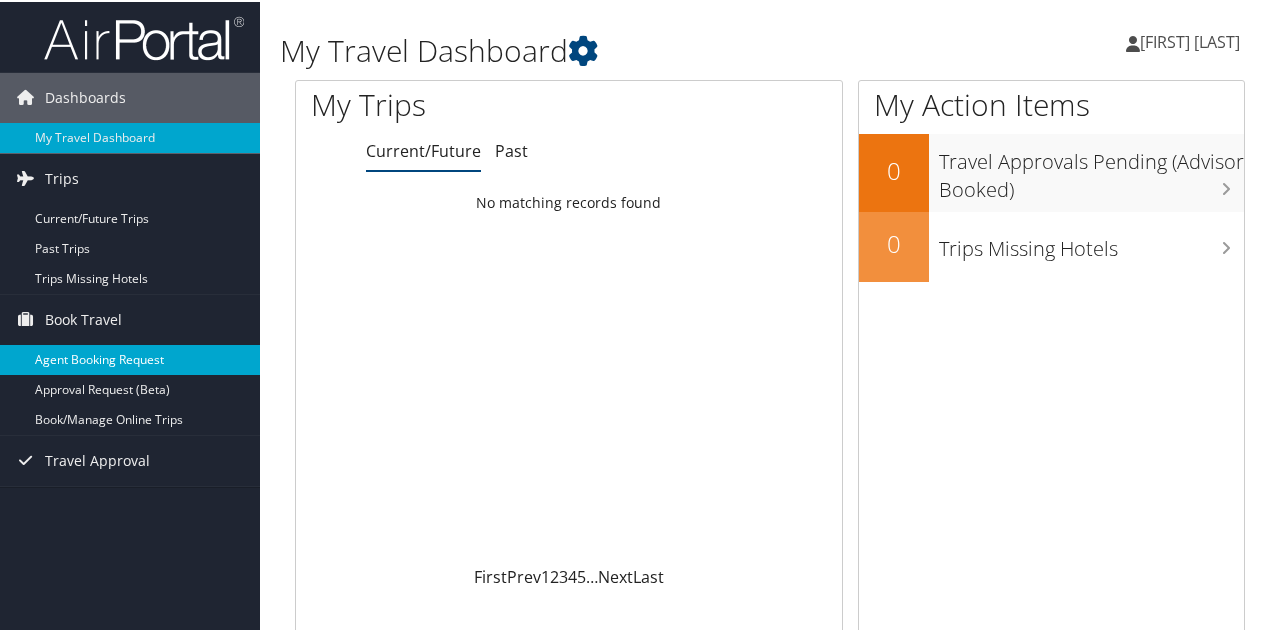click on "Agent Booking Request" at bounding box center [130, 358] 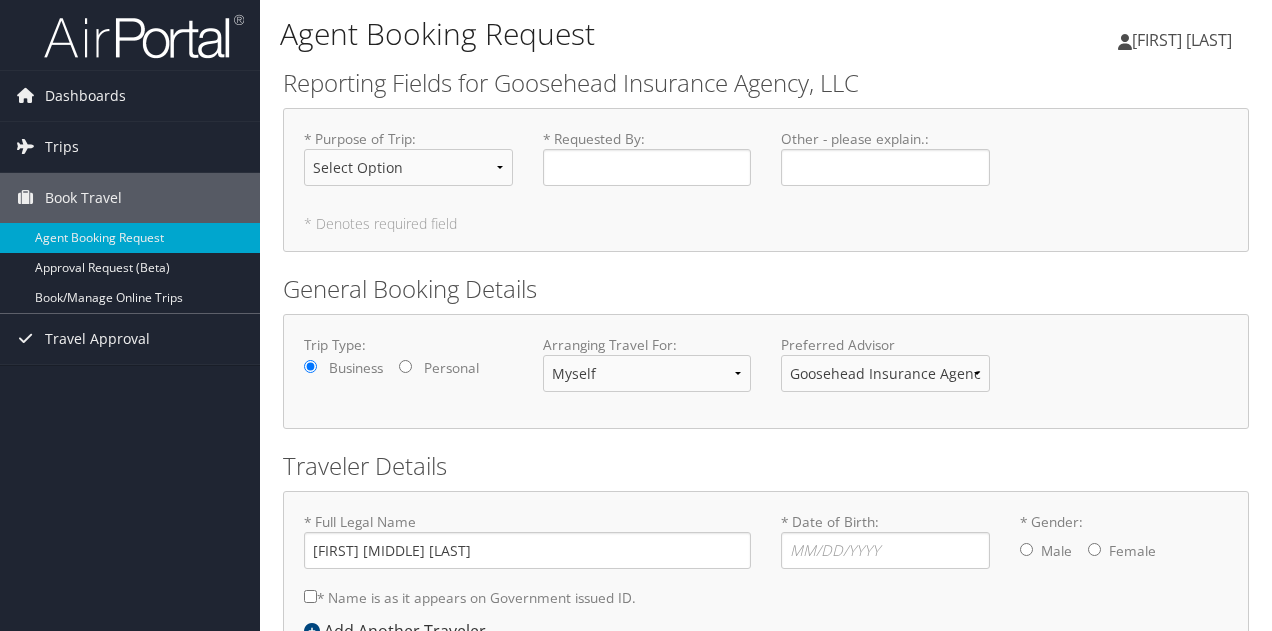 scroll, scrollTop: 0, scrollLeft: 0, axis: both 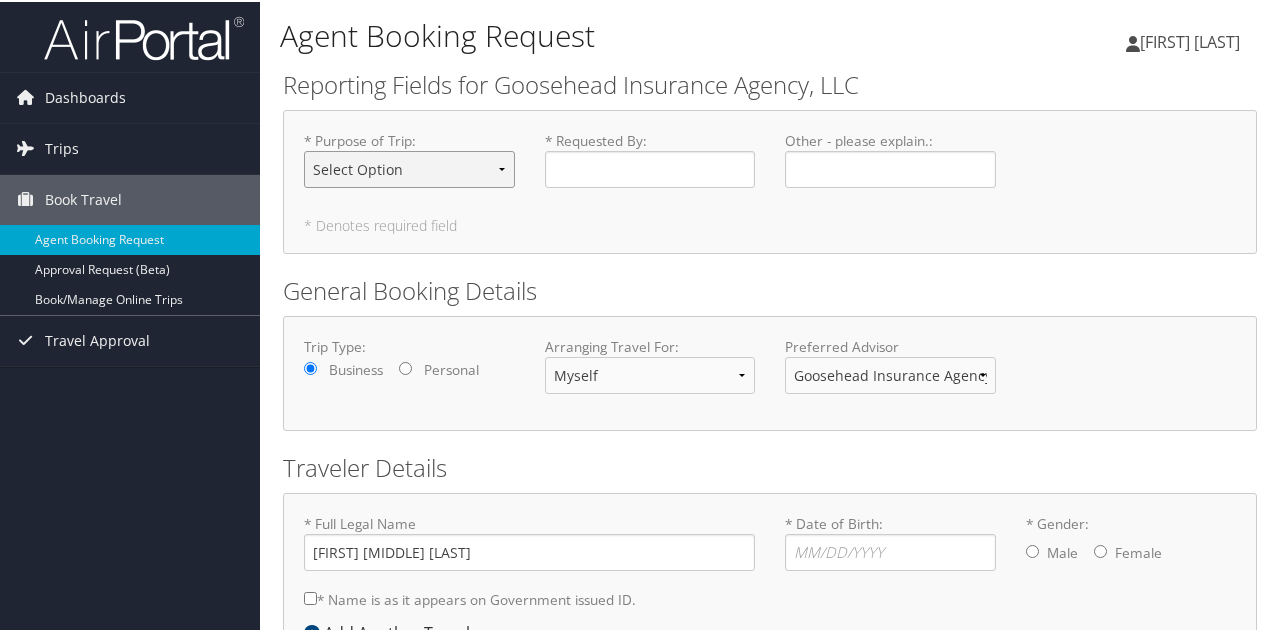 click on "Select Option Agency Site Visit - Support Campus Recruiting Visit Carrier Partner -Vendor Meeting Conference -Event Event Support -Planning Executive Interview Executive Meeting - Board Session Leadership Retreat -Strategy Session Office Visit - Legal-Tech/Facilities Office Visit - Remote Employee Office build-out-Facilities work Onboarding - New Hire Support Other Personal Travel Prospective Franchise Meeting Training - Development" at bounding box center [409, 167] 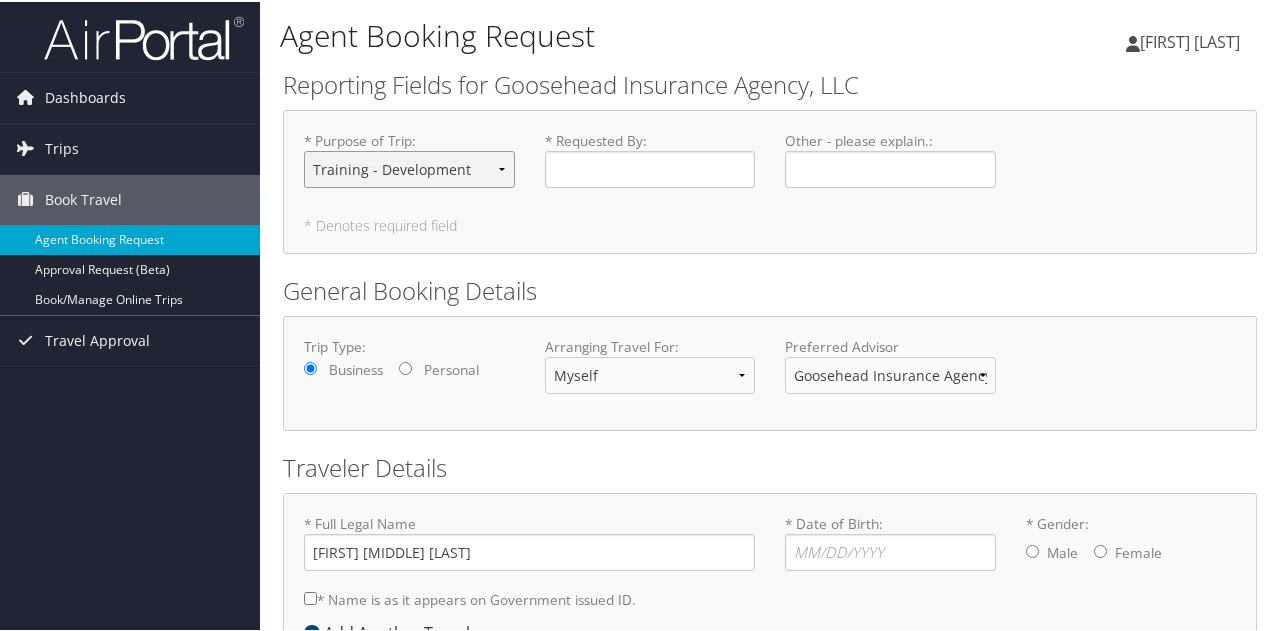 click on "Select Option Agency Site Visit - Support Campus Recruiting Visit Carrier Partner -Vendor Meeting Conference -Event Event Support -Planning Executive Interview Executive Meeting - Board Session Leadership Retreat -Strategy Session Office Visit - Legal-Tech/Facilities Office Visit - Remote Employee Office build-out-Facilities work Onboarding - New Hire Support Other Personal Travel Prospective Franchise Meeting Training - Development" at bounding box center (409, 167) 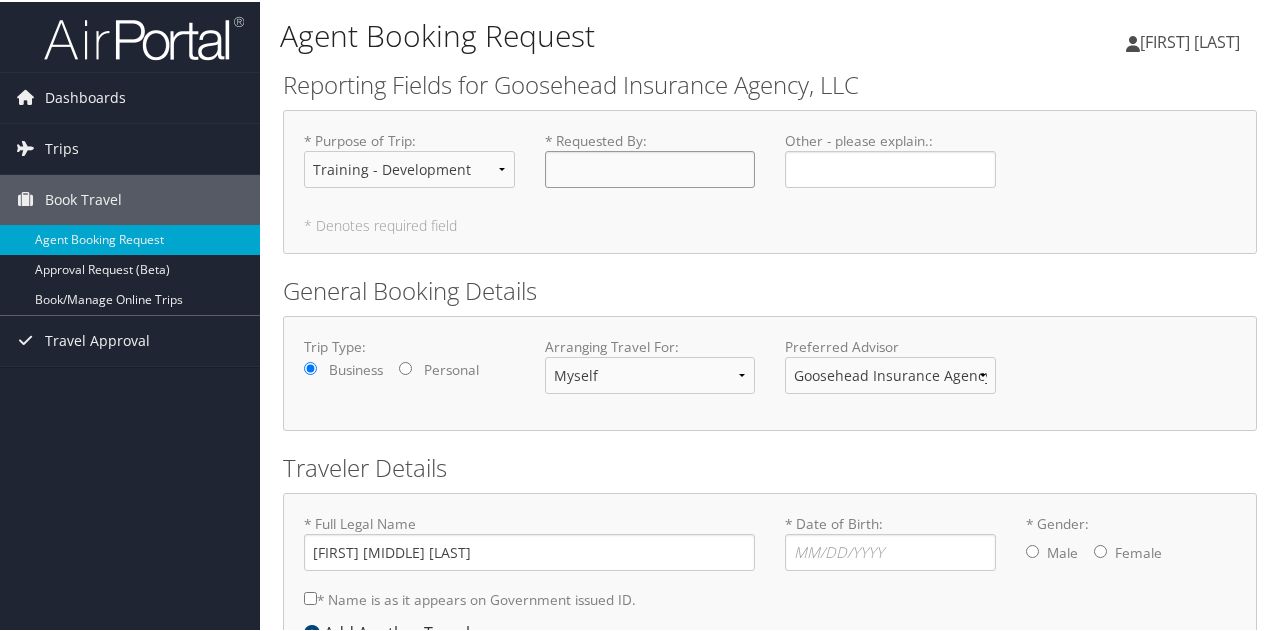 click on "*   Requested By : Required" at bounding box center (650, 167) 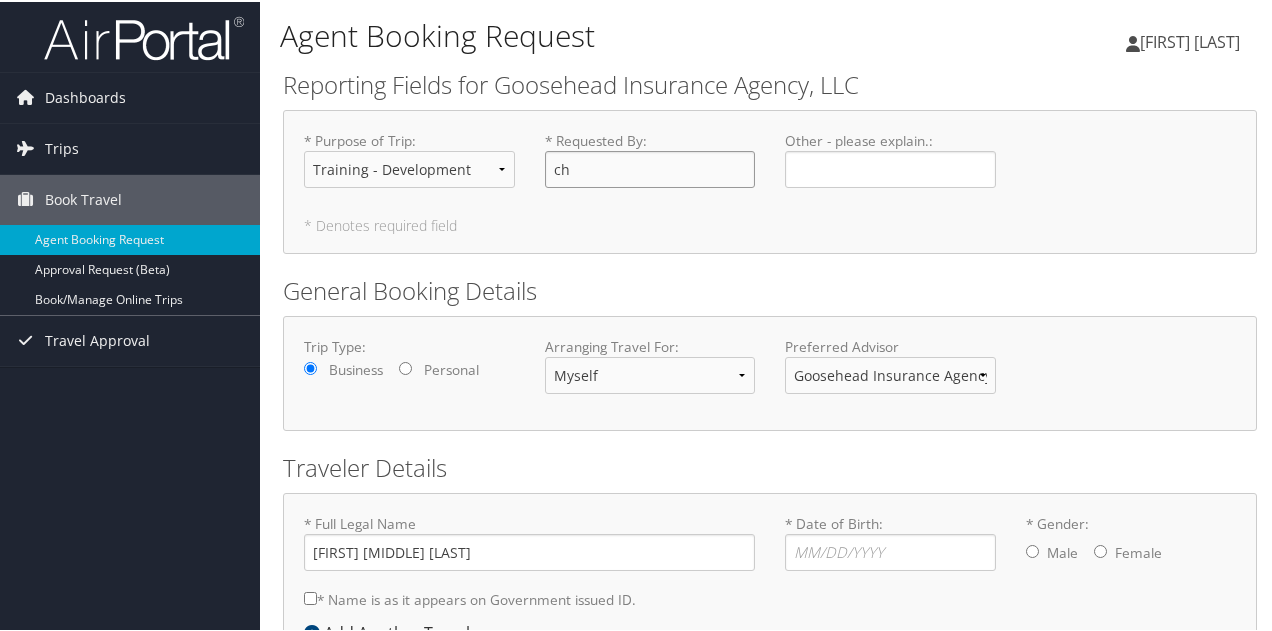 type on "c" 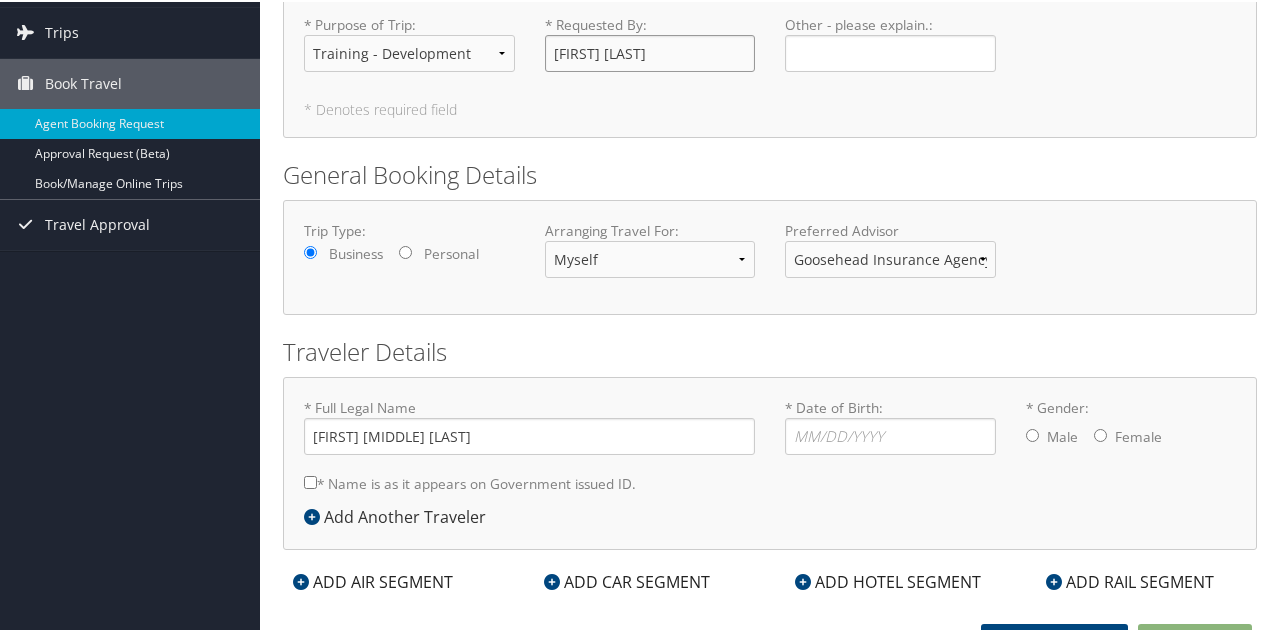 scroll, scrollTop: 135, scrollLeft: 0, axis: vertical 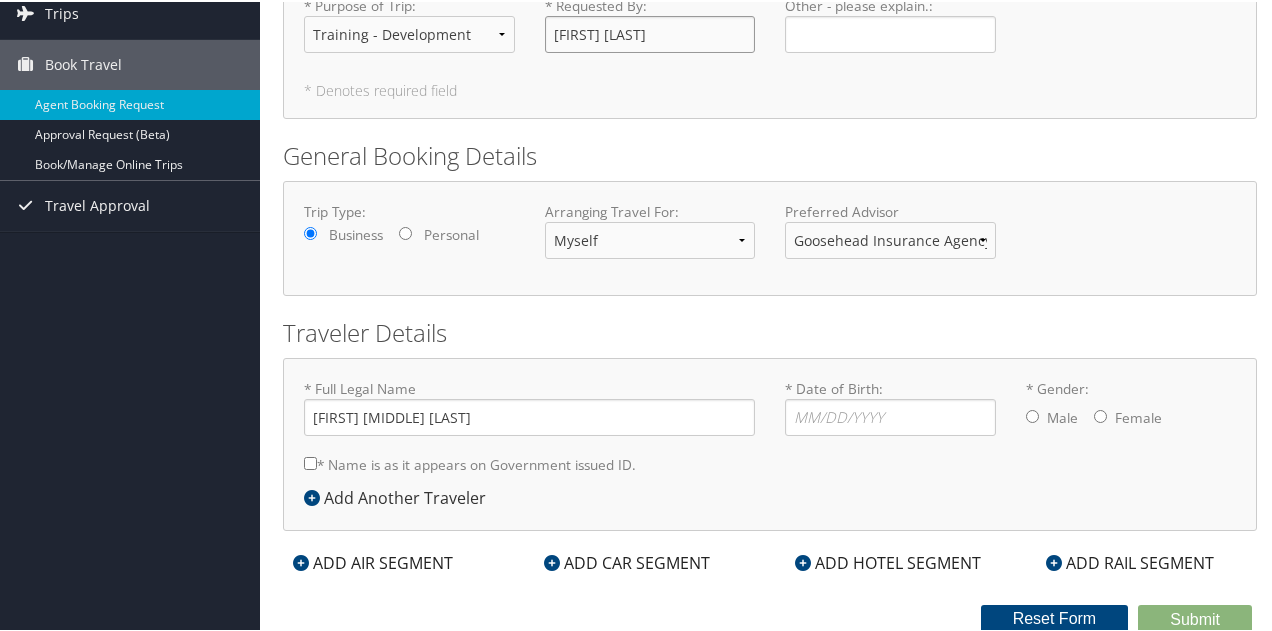 type on "[FIRST] [LAST]" 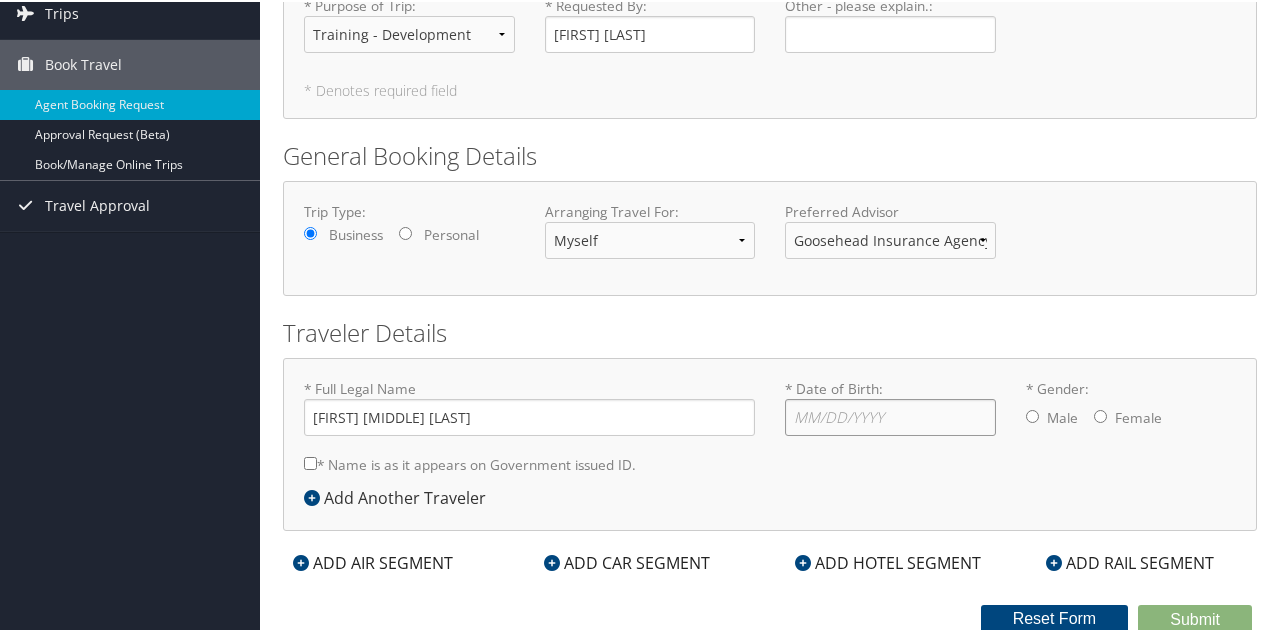 click on "* Date of Birth: Invalid Date" at bounding box center (890, 415) 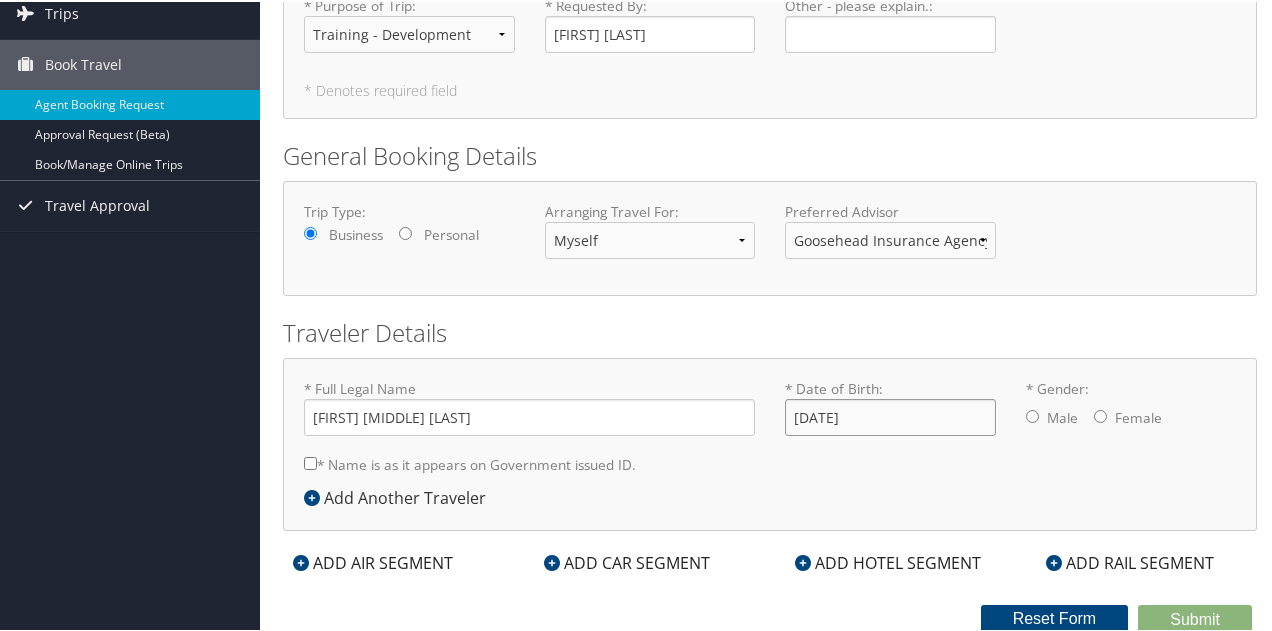 type on "10/17/1987" 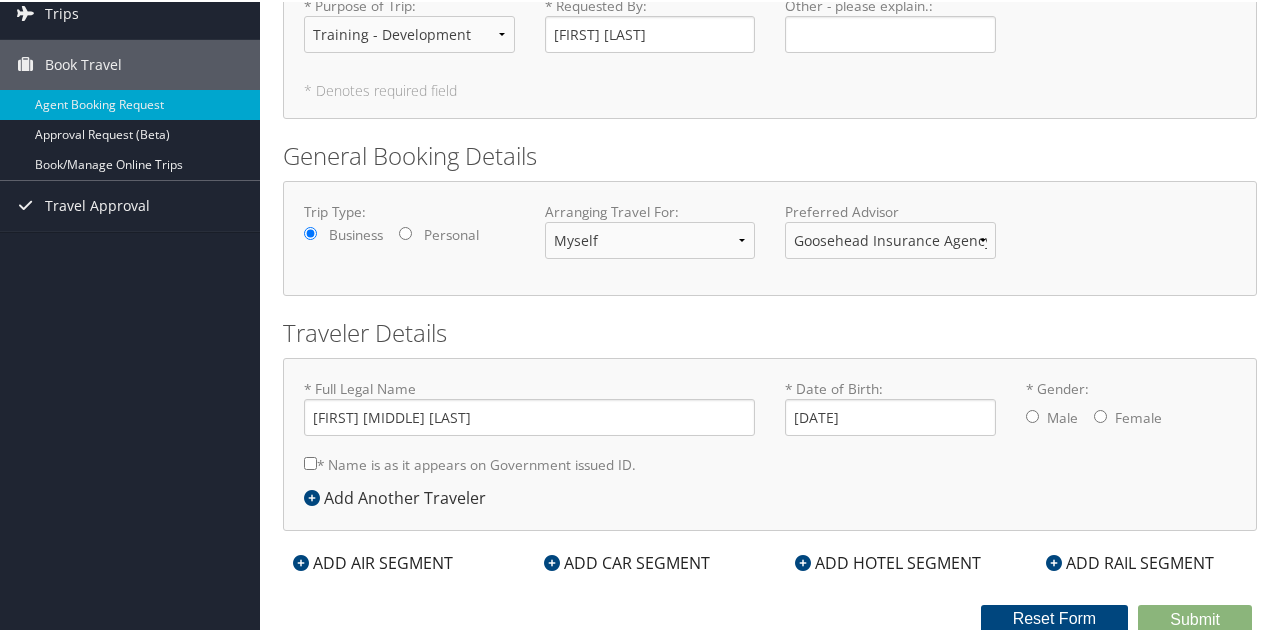 click on "* Gender:  Male Female" at bounding box center [1100, 414] 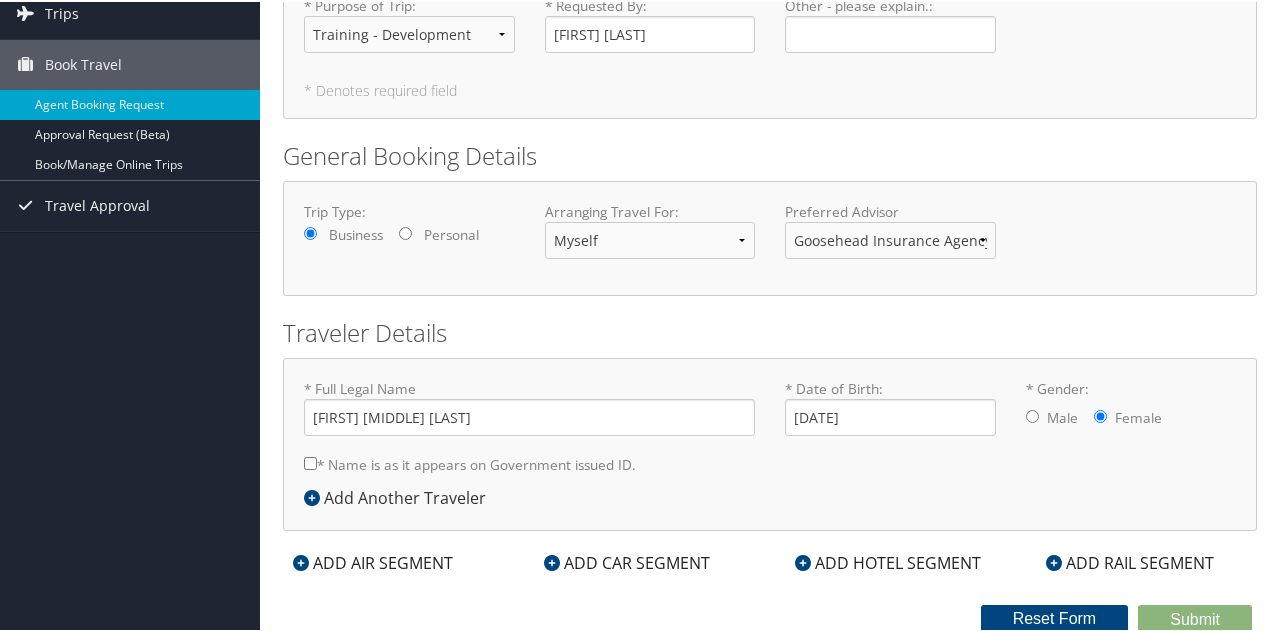 click on "ADD AIR SEGMENT" at bounding box center (373, 561) 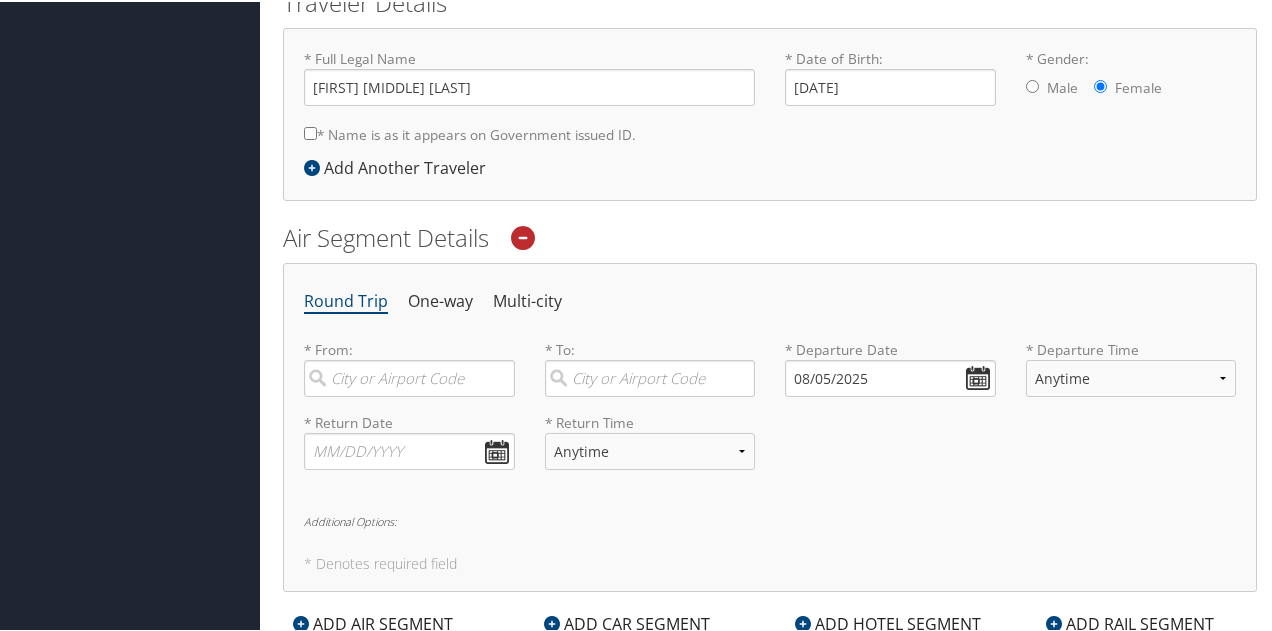 scroll, scrollTop: 476, scrollLeft: 0, axis: vertical 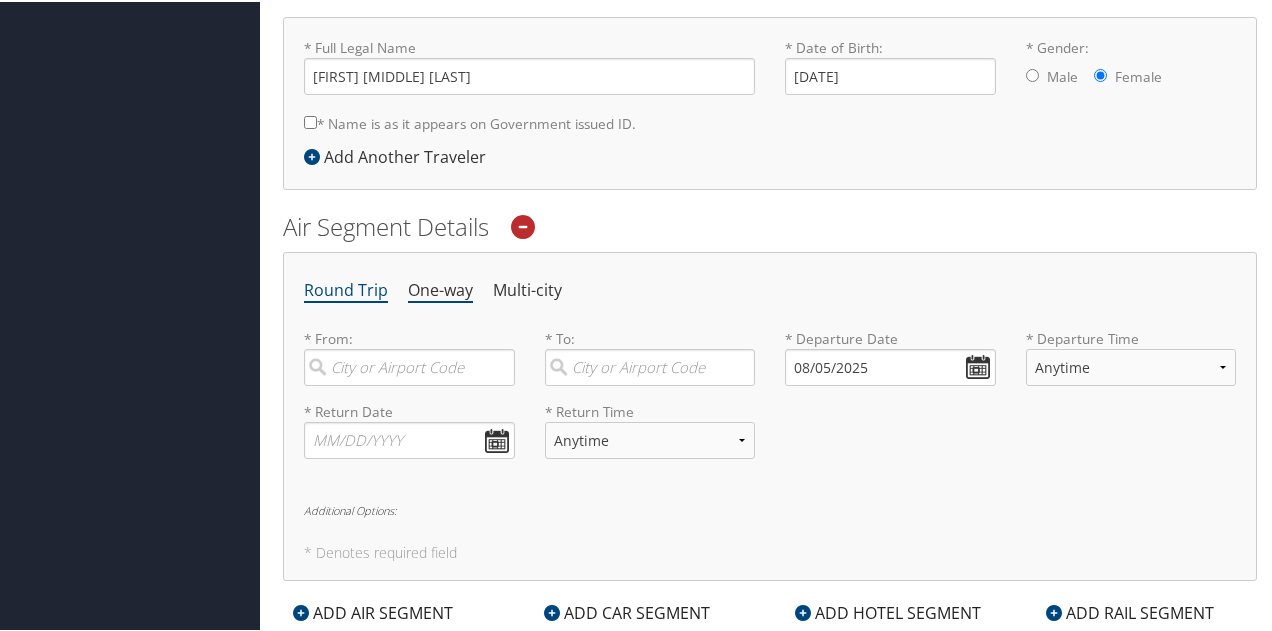 click on "One-way" at bounding box center [440, 289] 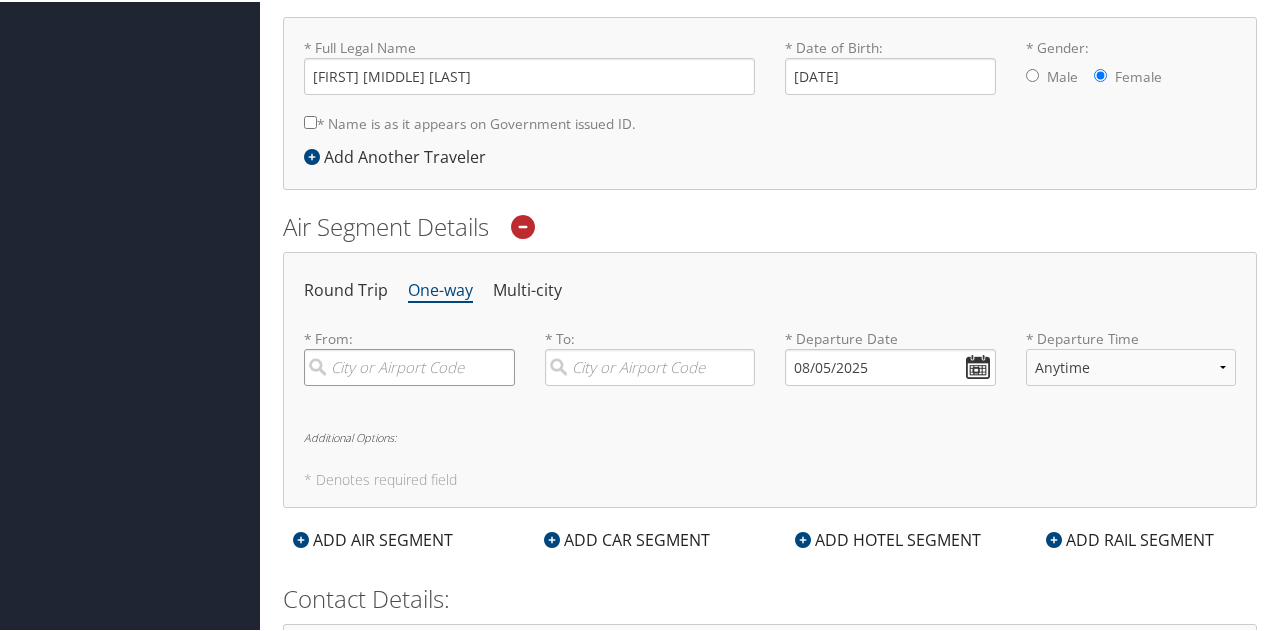 click at bounding box center [409, 365] 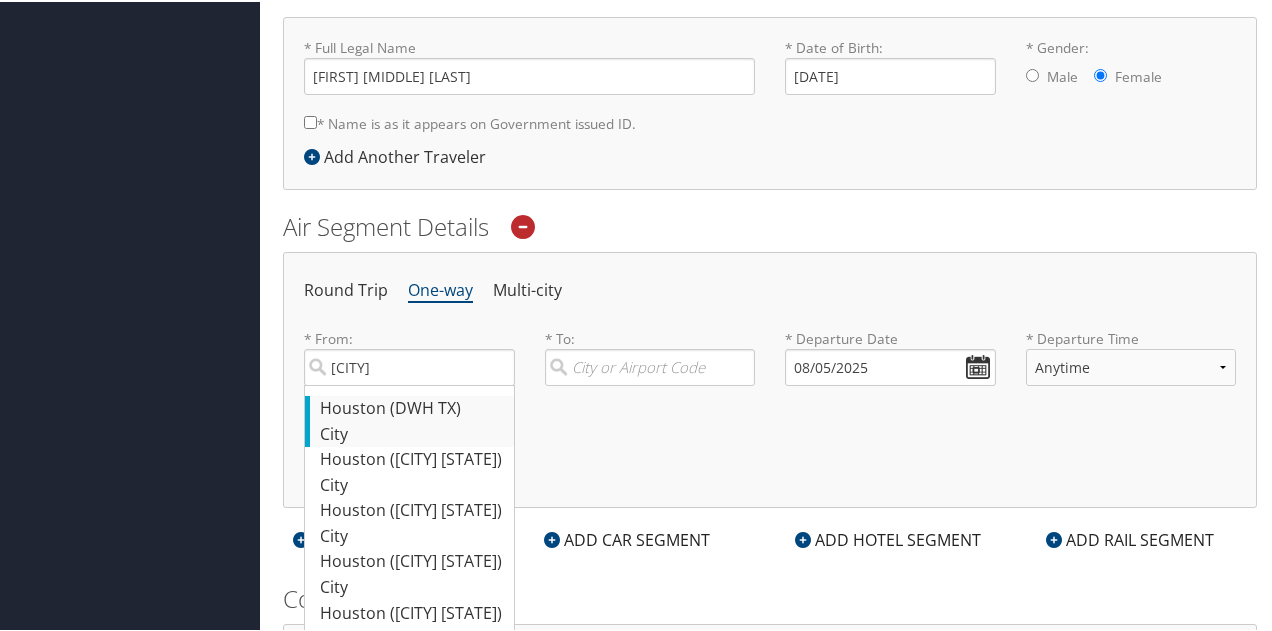 click on "Houston   (DWH TX)" at bounding box center [412, 407] 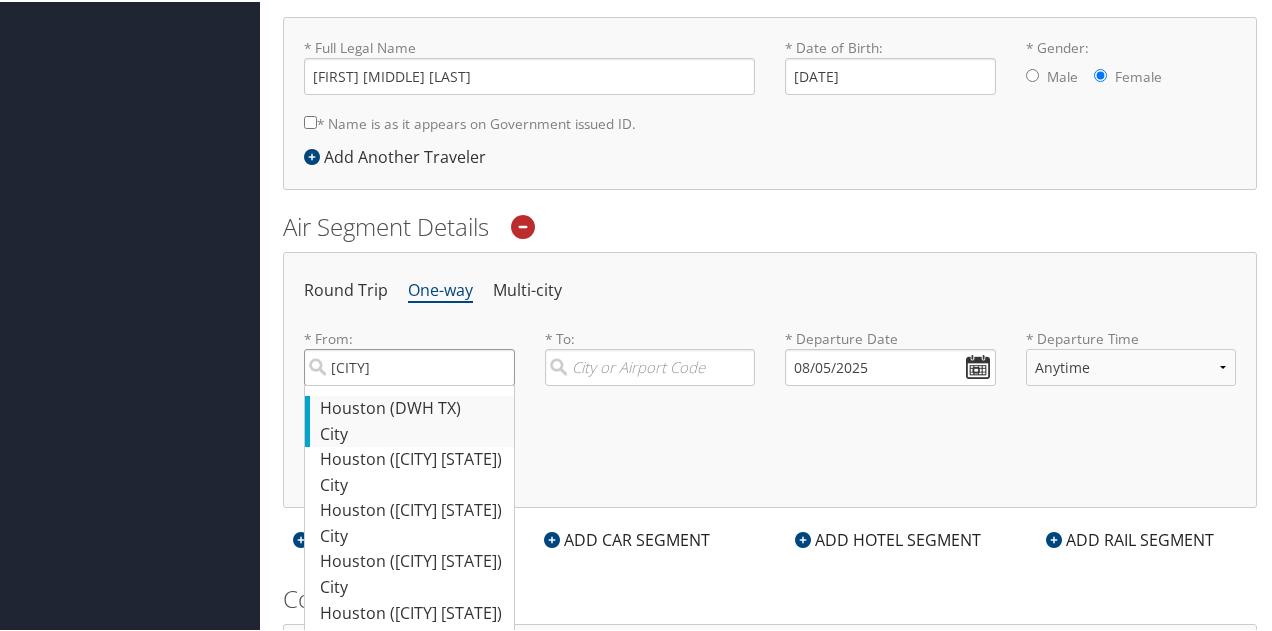click on "houston" at bounding box center [409, 365] 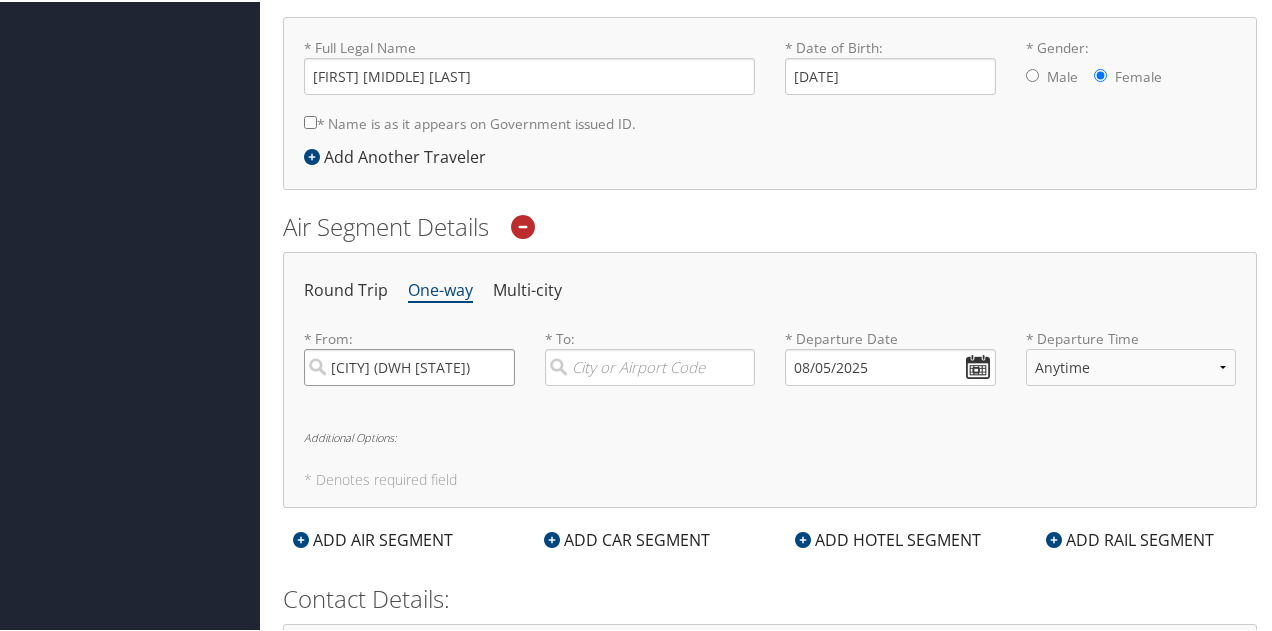 click on "Houston (DWH TX)" at bounding box center (409, 365) 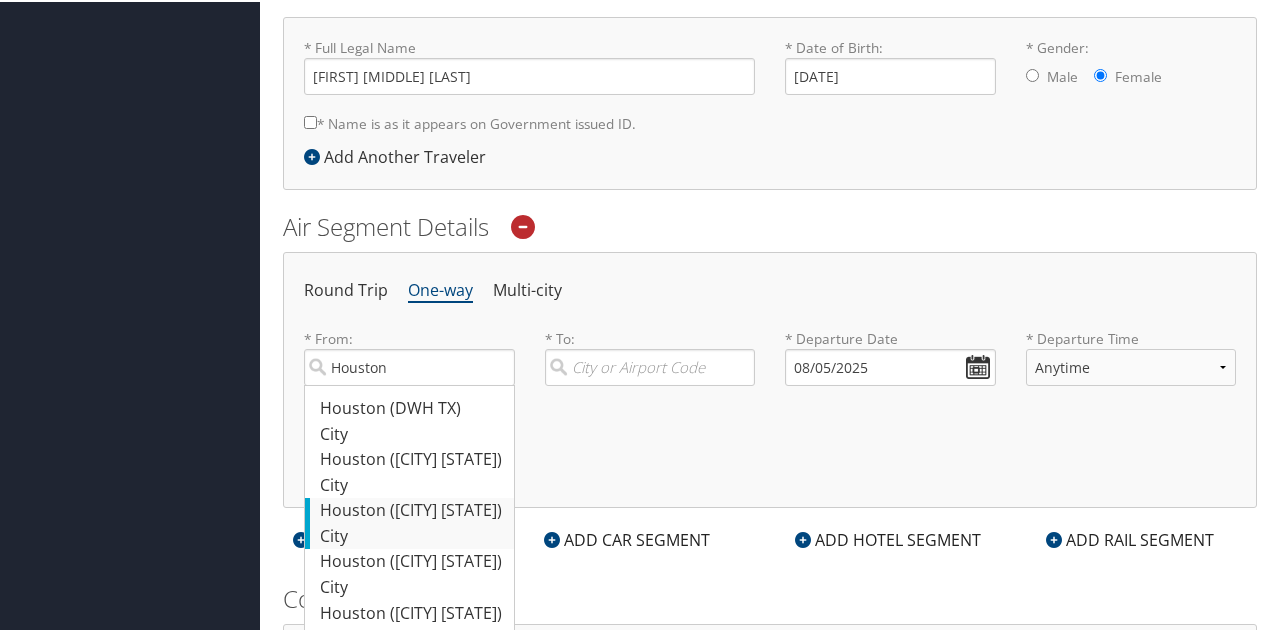 click on "Houston   (HOU TX)" at bounding box center (412, 509) 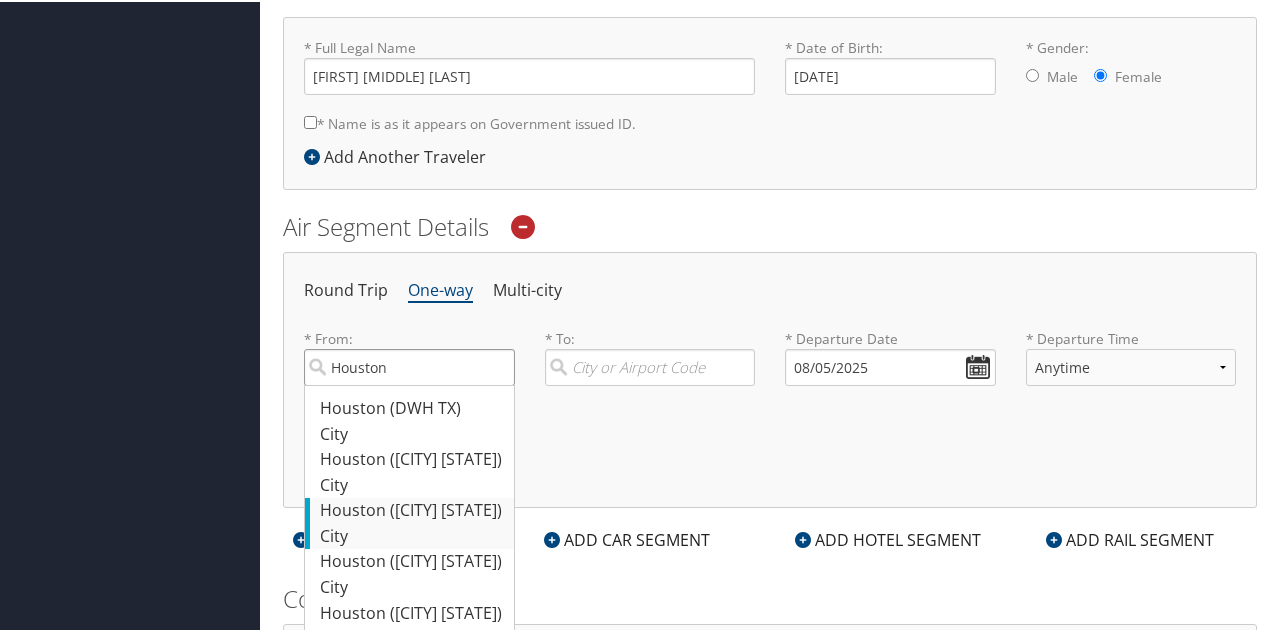 click on "Houston" at bounding box center (409, 365) 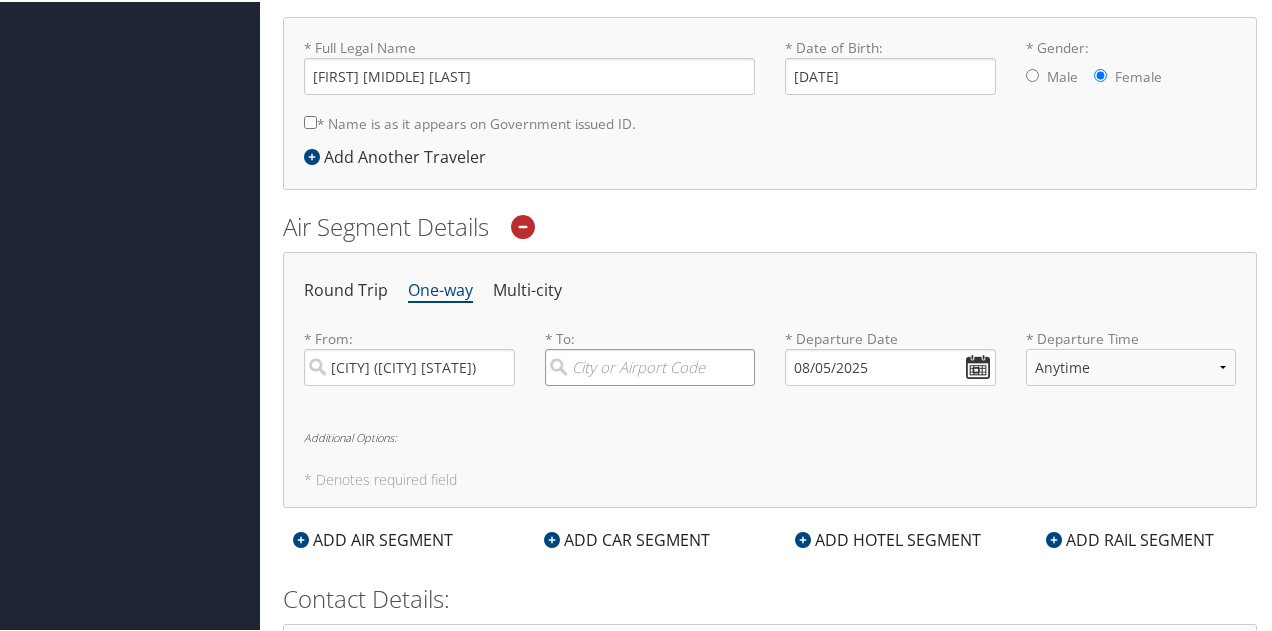click at bounding box center [650, 365] 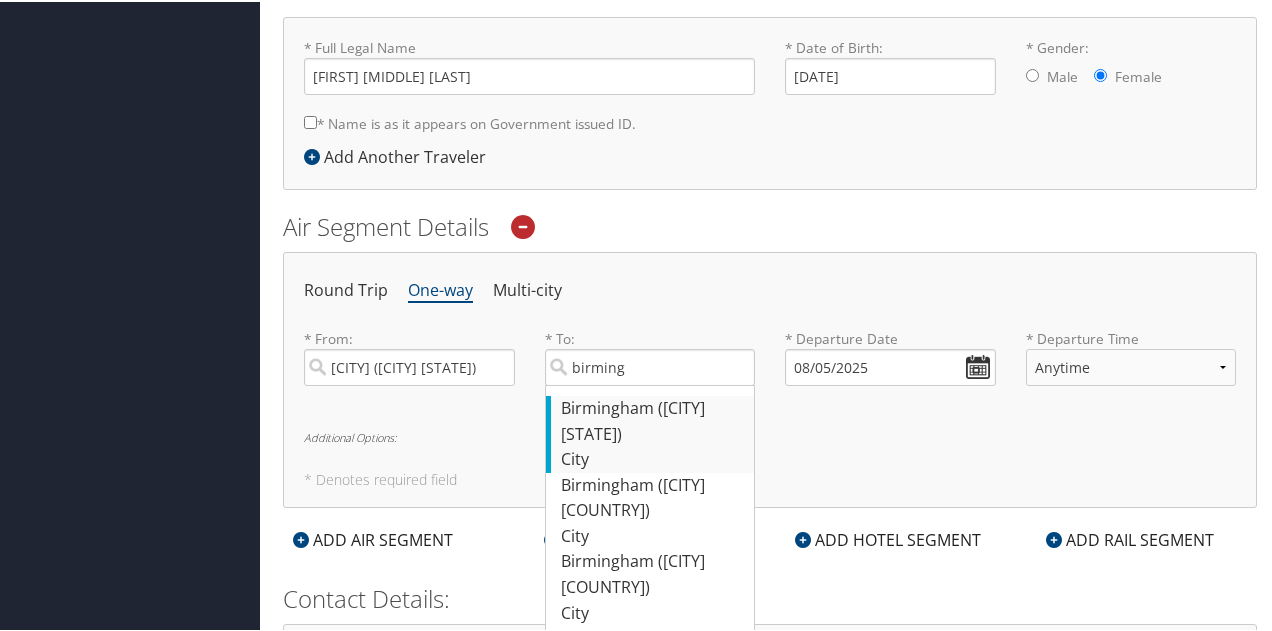 click on "Birmingham   (BHM AL)" at bounding box center [653, 419] 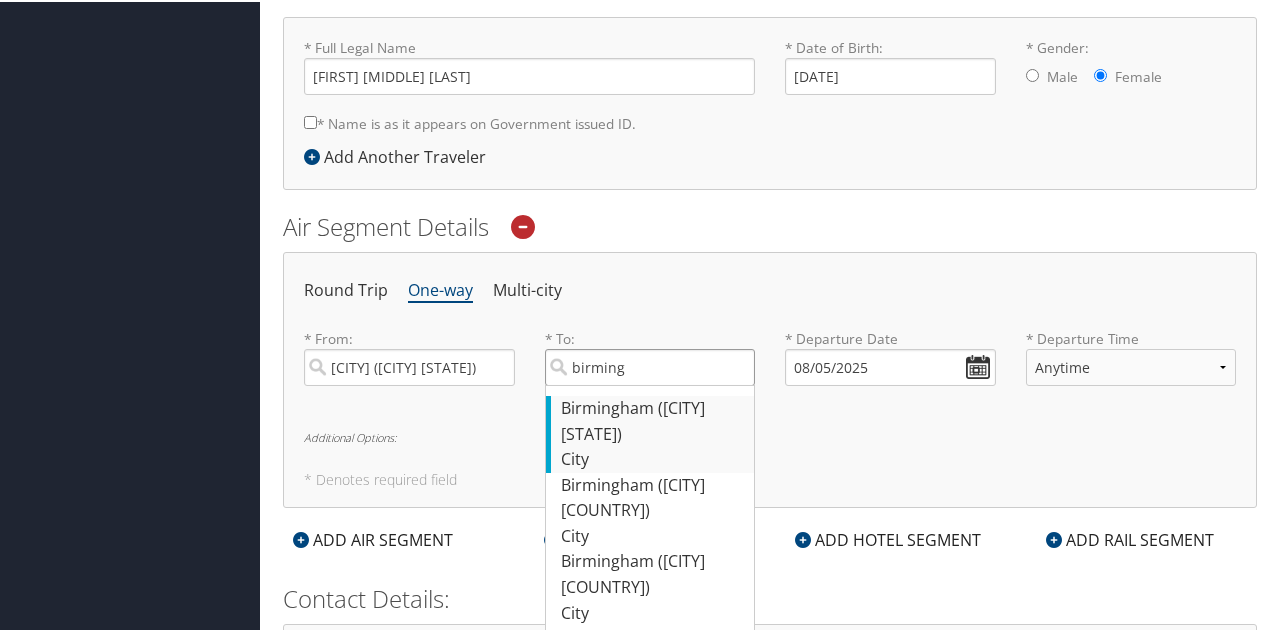 click on "birming" at bounding box center [650, 365] 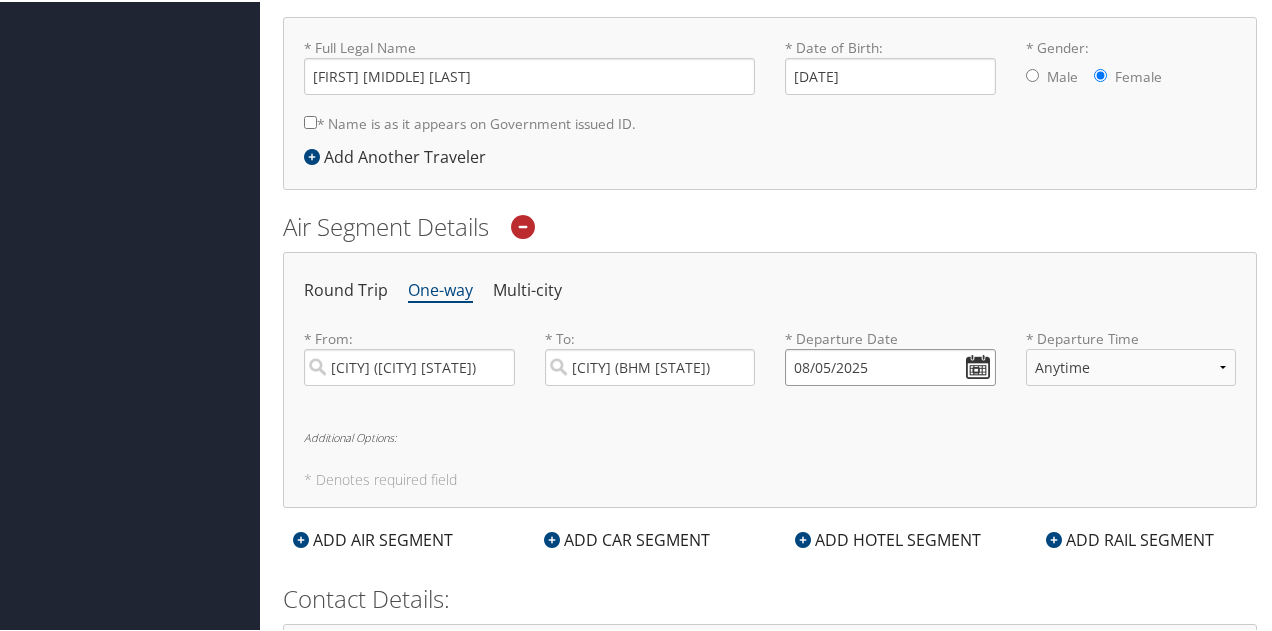 click on "08/05/2025" at bounding box center (890, 365) 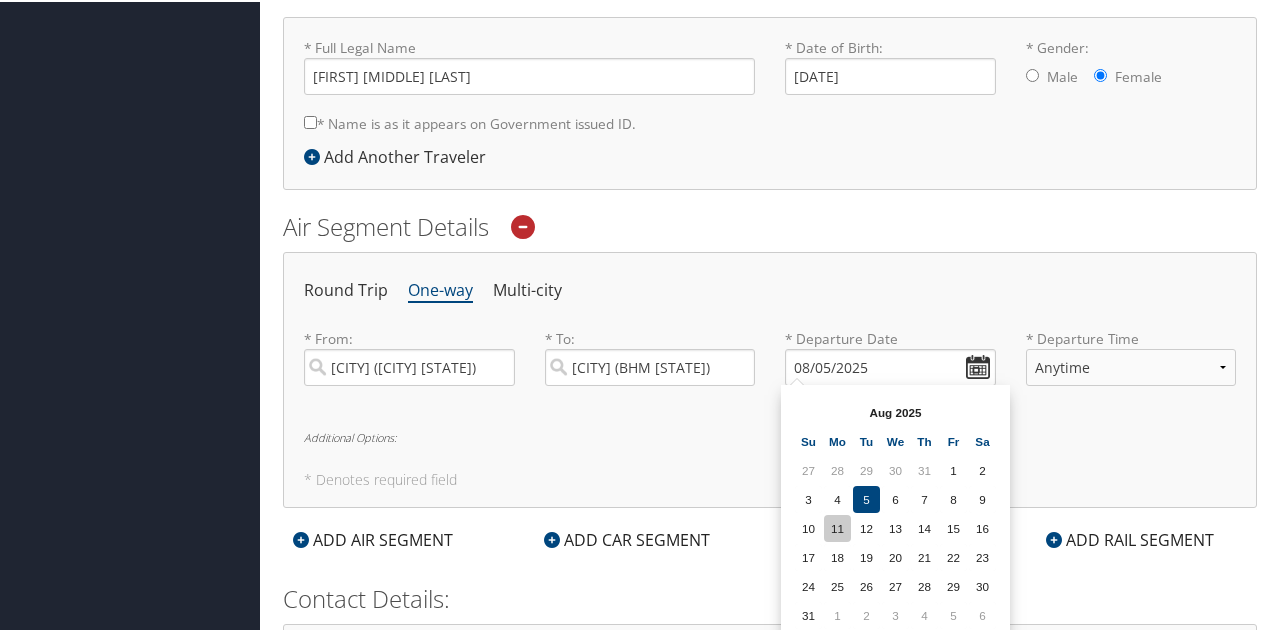 click on "11" at bounding box center [837, 526] 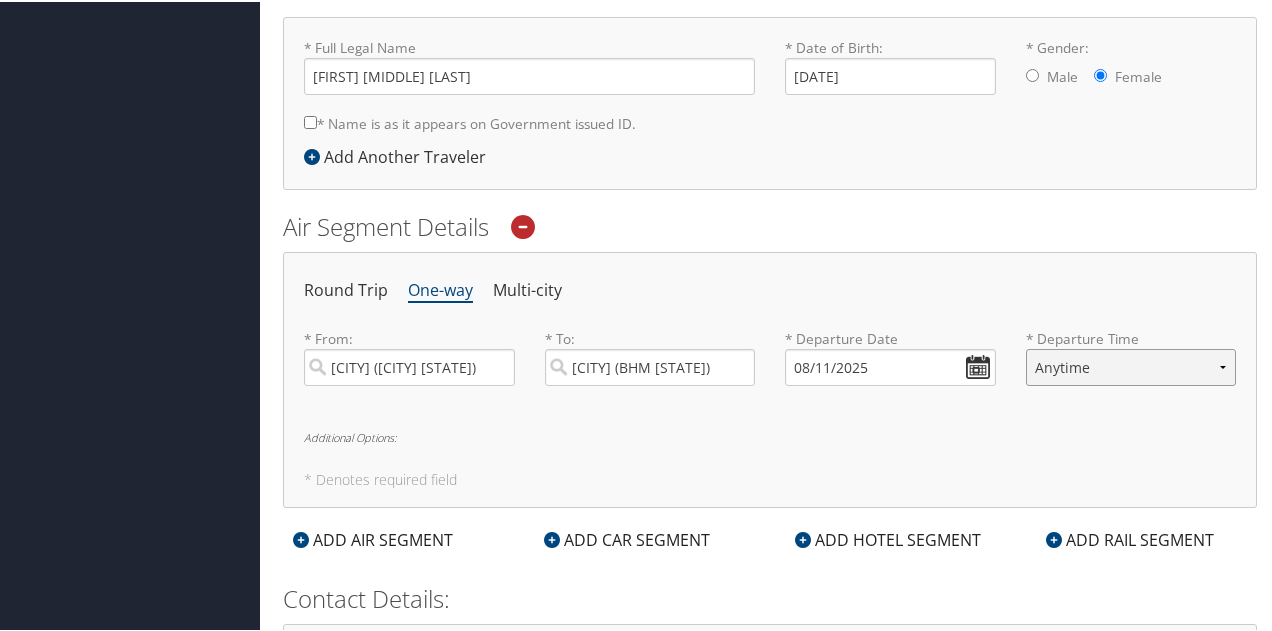 click on "Anytime Early Morning (5AM-7AM) Morning (7AM-12PM) Afternoon (12PM-5PM) Evening (5PM-10PM) Red Eye (10PM-5AM)  12:00 AM   1:00 AM   2:00 AM   3:00 AM   4:00 AM   5:00 AM   6:00 AM   7:00 AM   8:00 AM   9:00 AM   10:00 AM   11:00 AM   12:00 PM (Noon)   1:00 PM   2:00 PM   3:00 PM   4:00 PM   5:00 PM   6:00 PM   7:00 PM   8:00 PM   9:00 PM   10:00 PM   11:00 PM" at bounding box center [1131, 365] 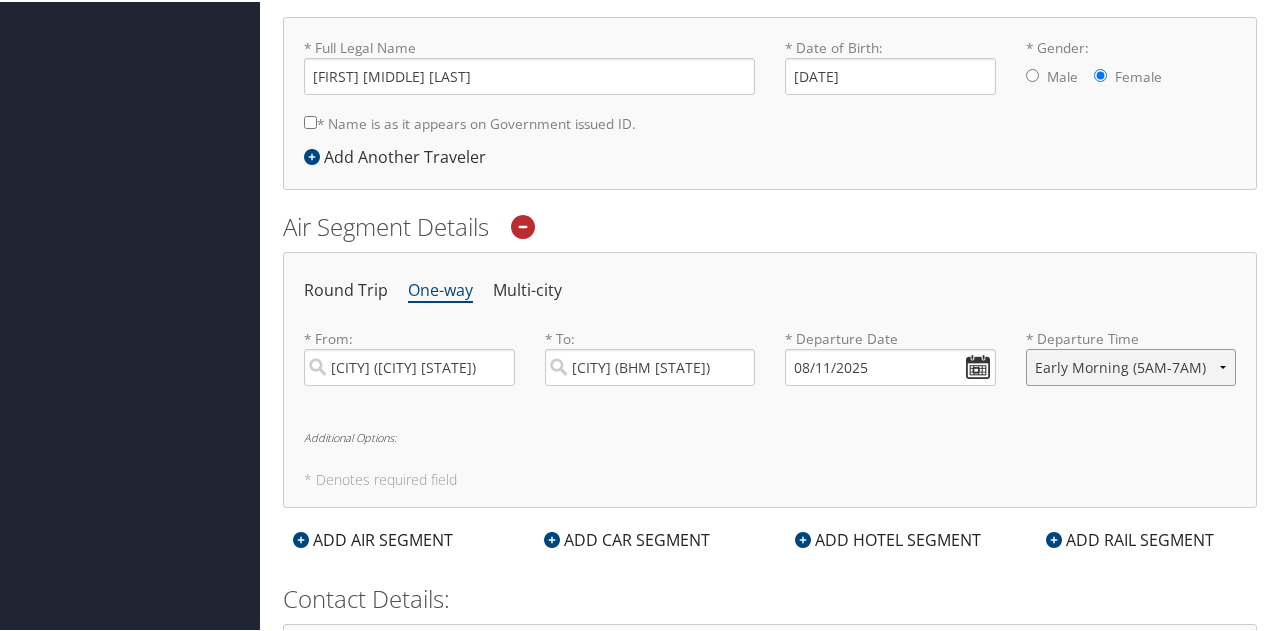 click on "Anytime Early Morning (5AM-7AM) Morning (7AM-12PM) Afternoon (12PM-5PM) Evening (5PM-10PM) Red Eye (10PM-5AM)  12:00 AM   1:00 AM   2:00 AM   3:00 AM   4:00 AM   5:00 AM   6:00 AM   7:00 AM   8:00 AM   9:00 AM   10:00 AM   11:00 AM   12:00 PM (Noon)   1:00 PM   2:00 PM   3:00 PM   4:00 PM   5:00 PM   6:00 PM   7:00 PM   8:00 PM   9:00 PM   10:00 PM   11:00 PM" at bounding box center (1131, 365) 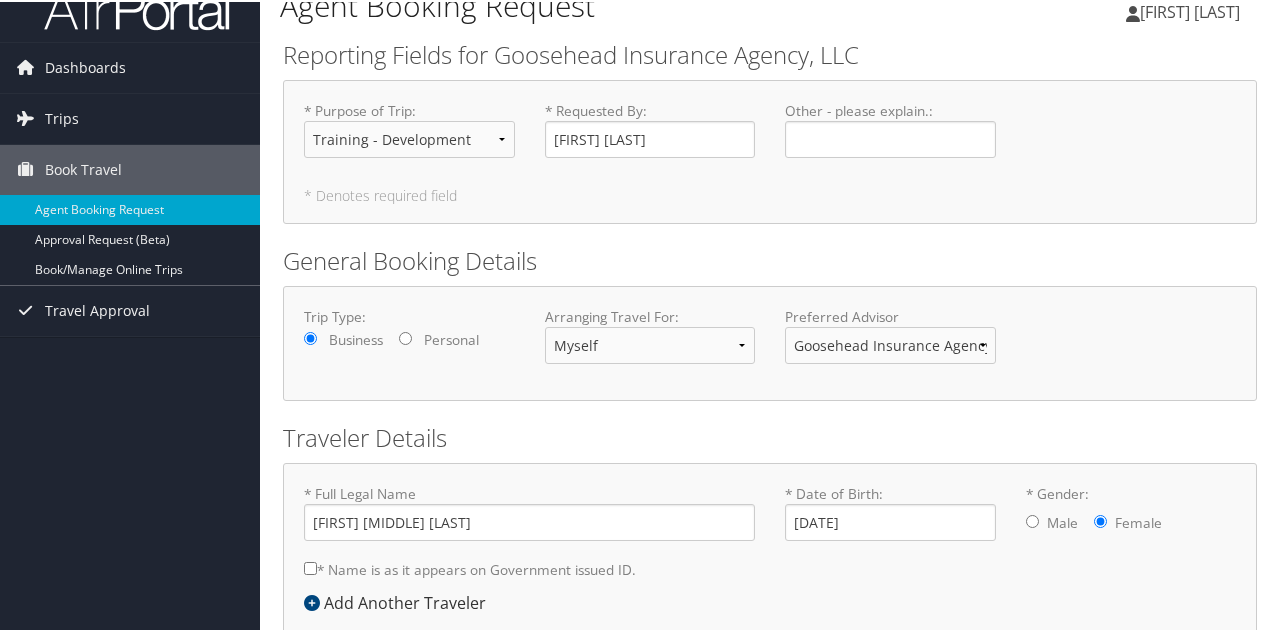 scroll, scrollTop: 0, scrollLeft: 0, axis: both 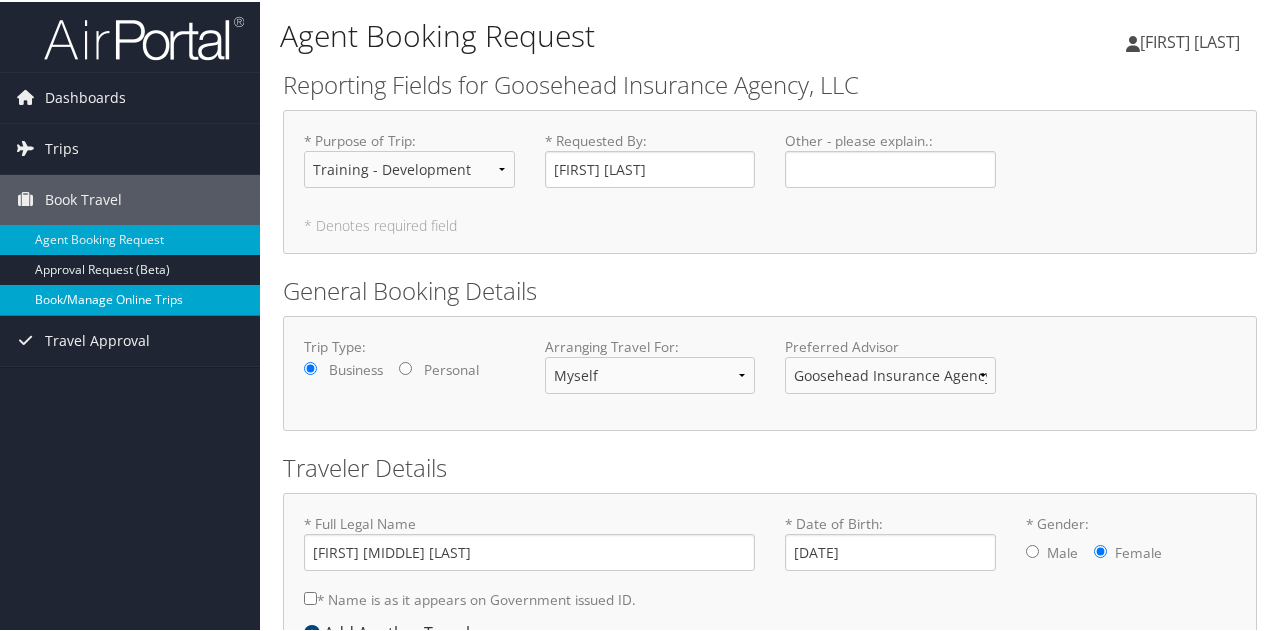 click on "Book/Manage Online Trips" at bounding box center (130, 298) 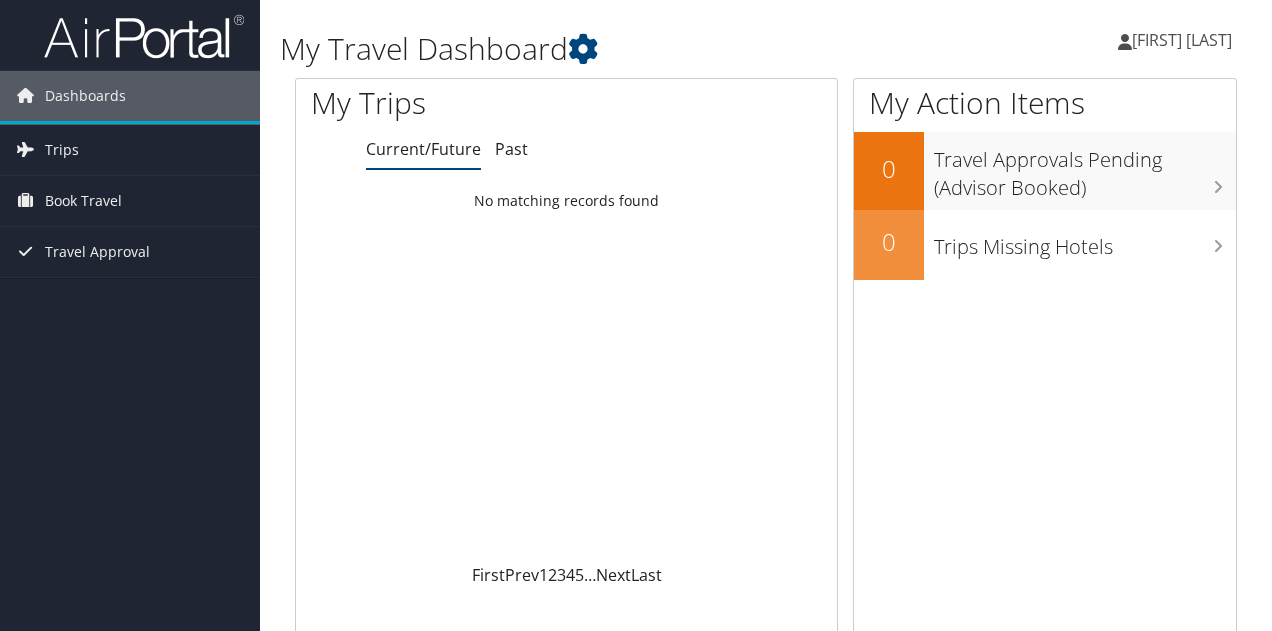 scroll, scrollTop: 0, scrollLeft: 0, axis: both 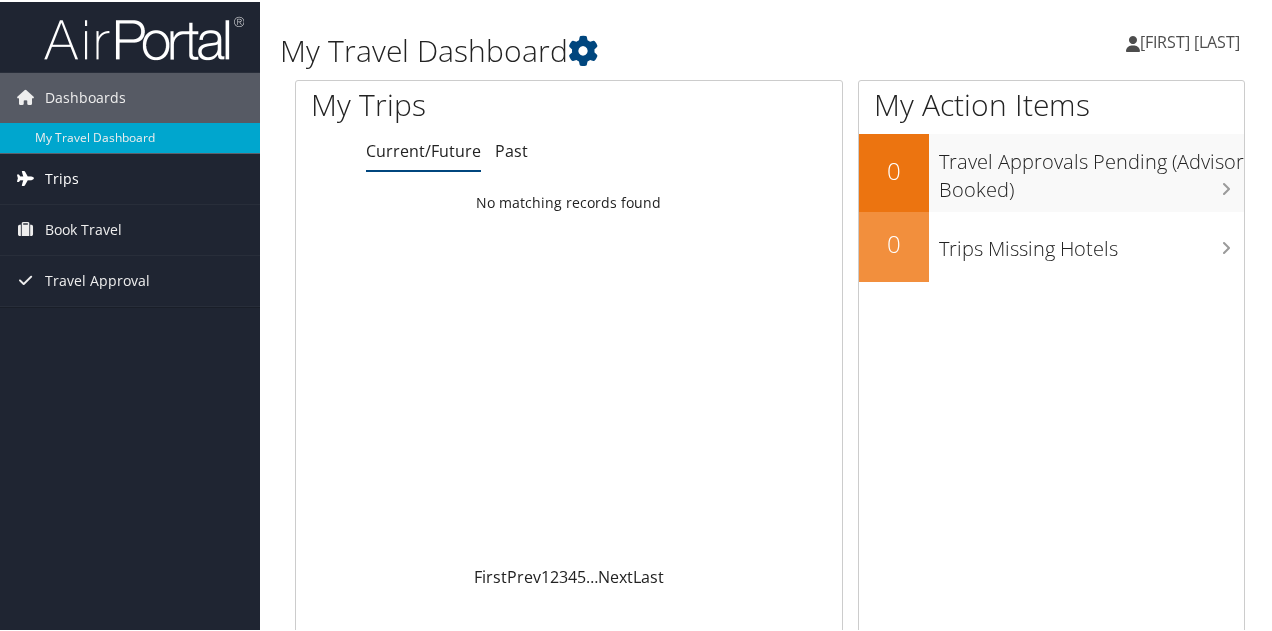 click on "Trips" at bounding box center (62, 177) 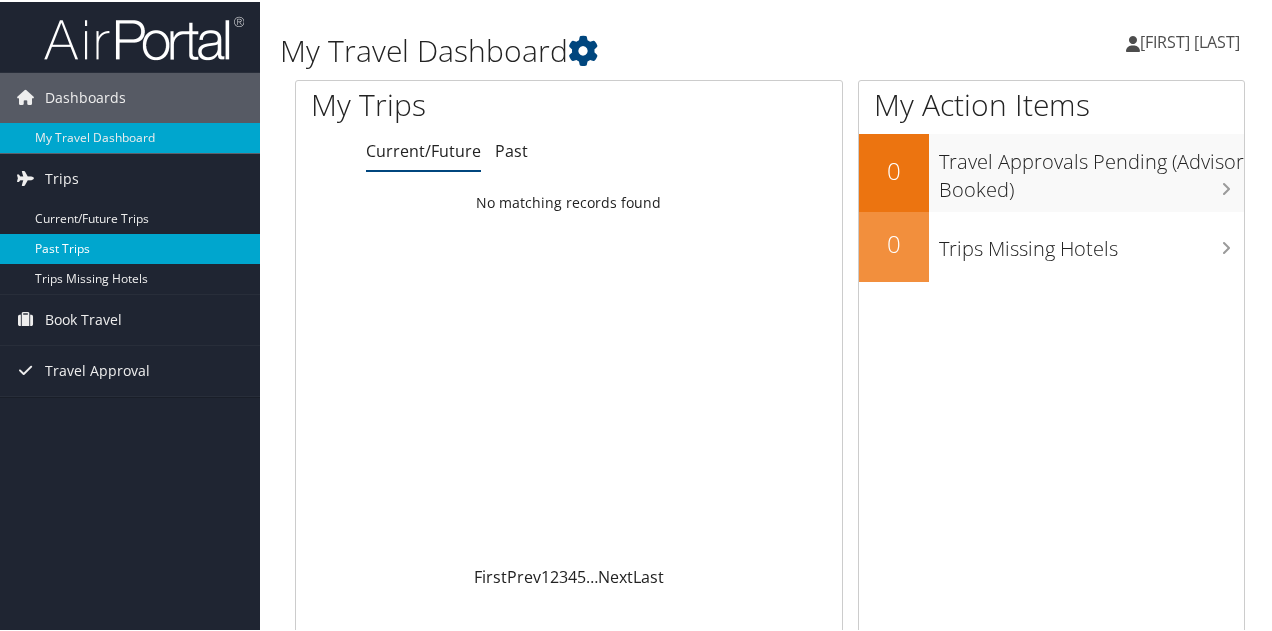 click on "Past Trips" at bounding box center [130, 247] 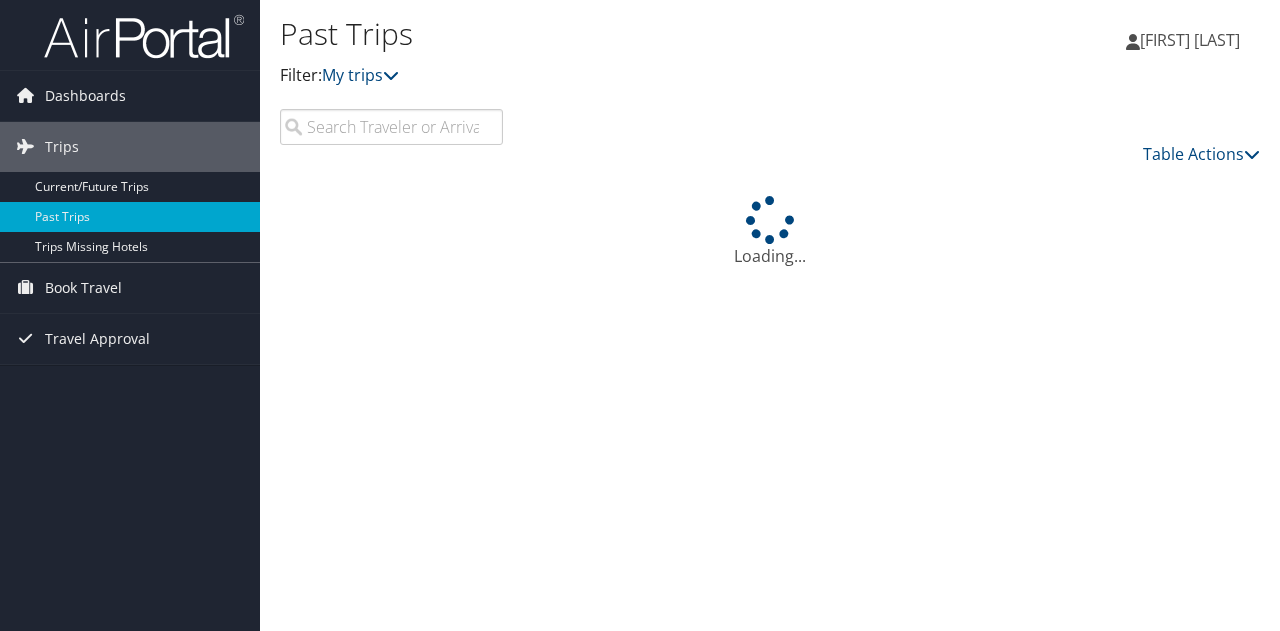 scroll, scrollTop: 0, scrollLeft: 0, axis: both 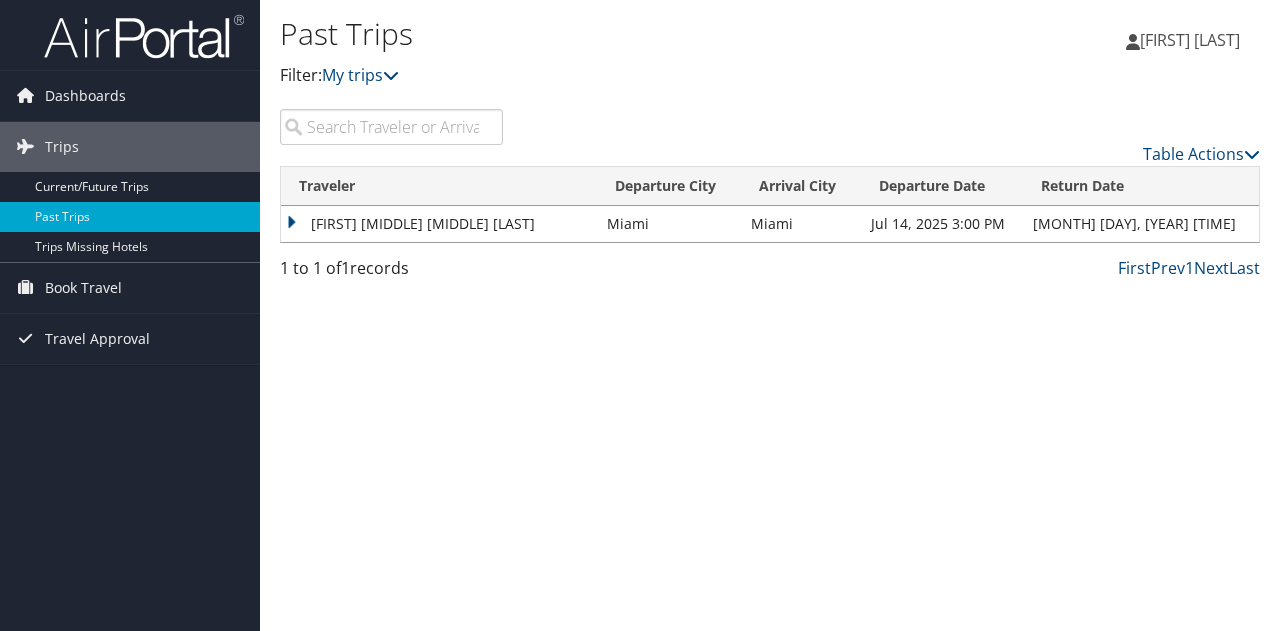 click on "[FIRST] [MIDDLE] [MIDDLE] [LAST]" at bounding box center (439, 224) 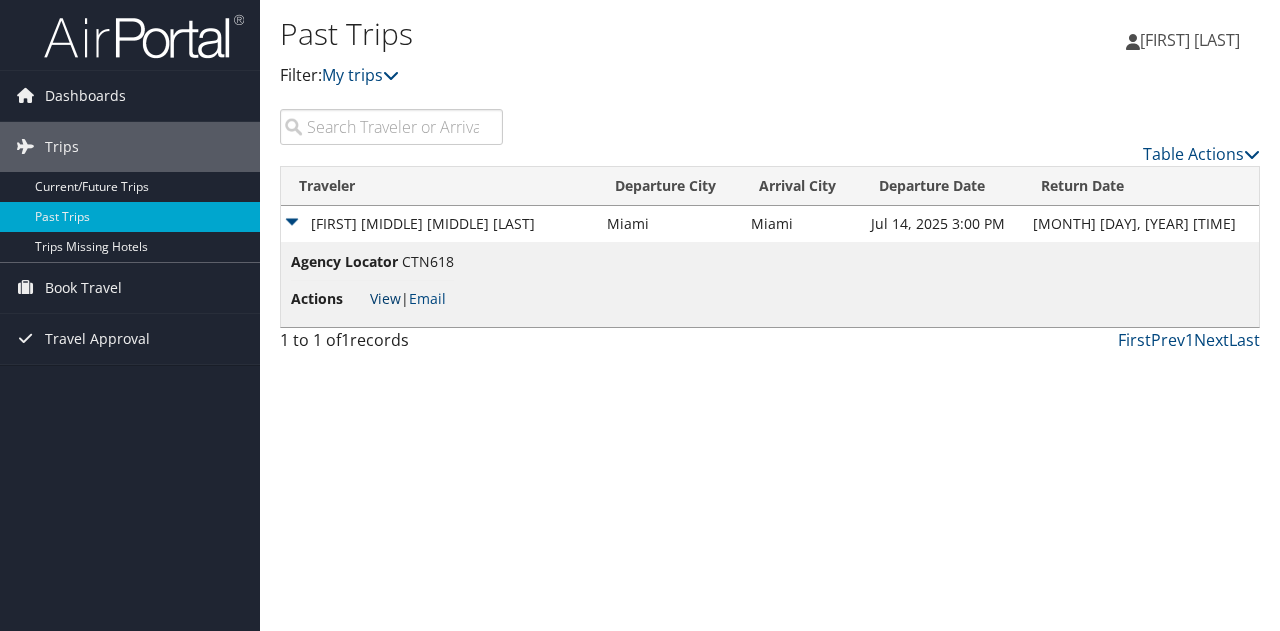 click on "View" at bounding box center (385, 298) 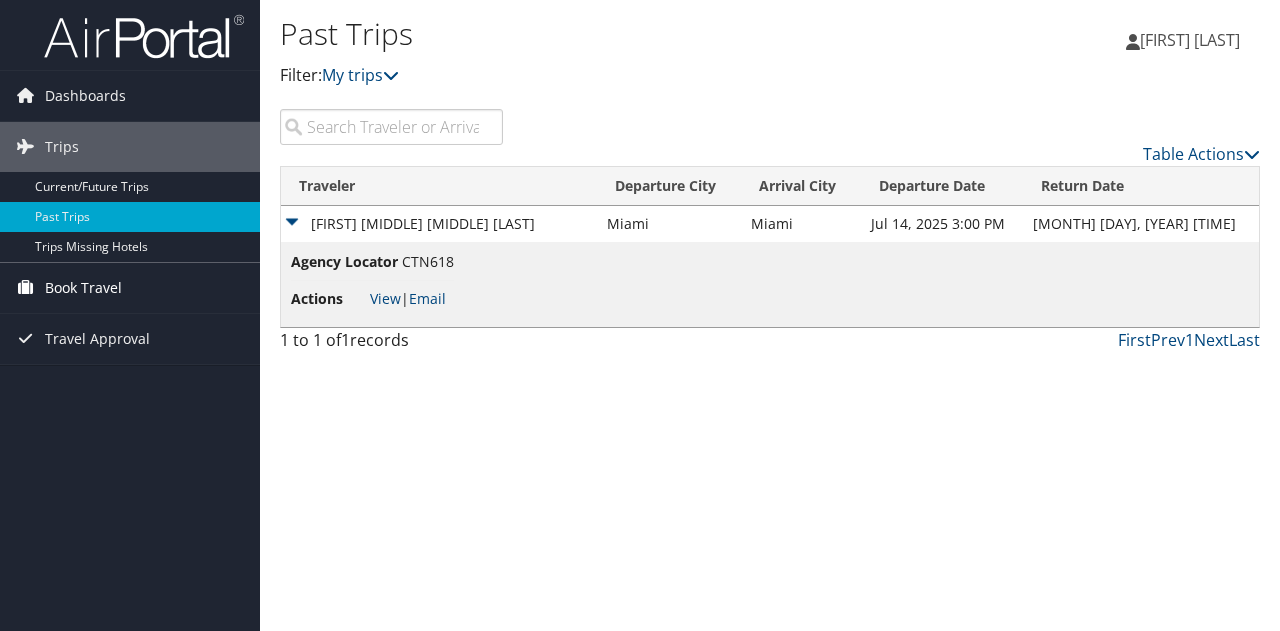 click on "Book Travel" at bounding box center [83, 288] 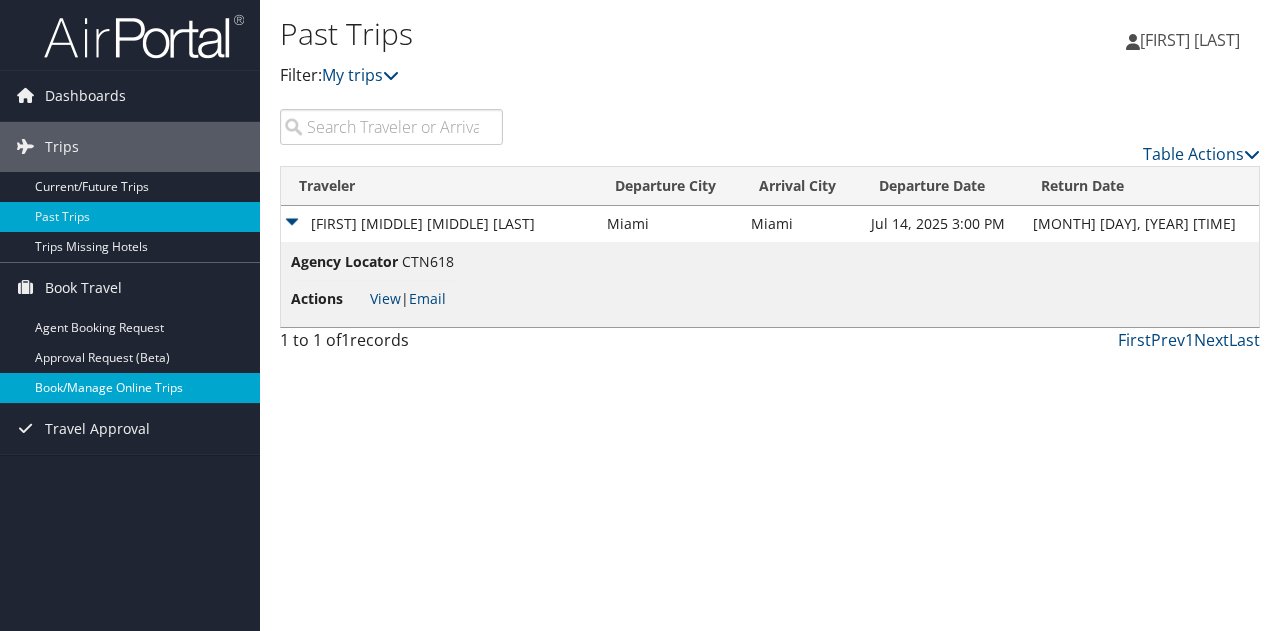 click on "Book/Manage Online Trips" at bounding box center [130, 388] 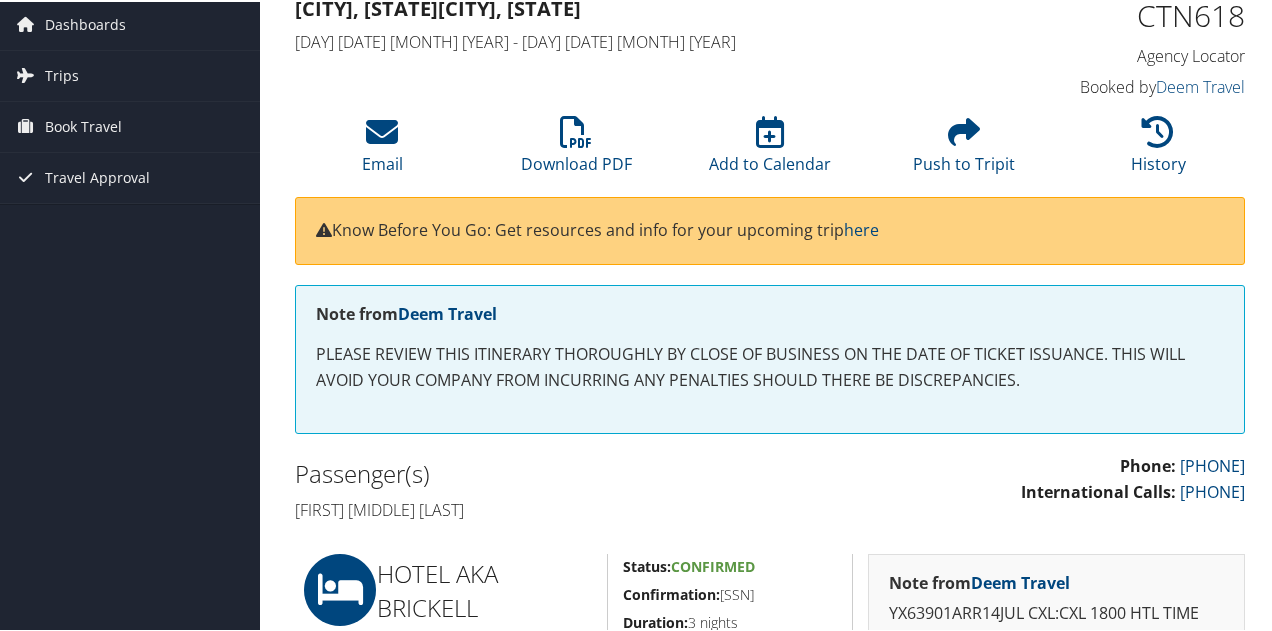 scroll, scrollTop: 100, scrollLeft: 0, axis: vertical 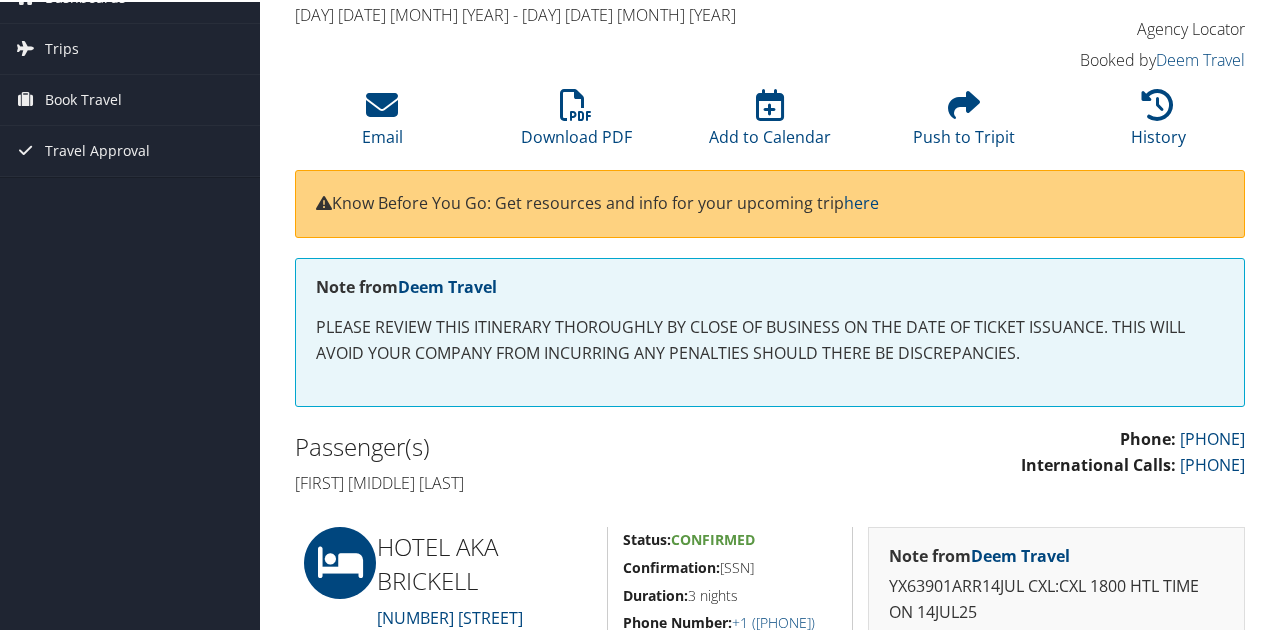 click on "Phone:   855-593-4505              International Calls:   801-327-7724" at bounding box center [1015, 450] 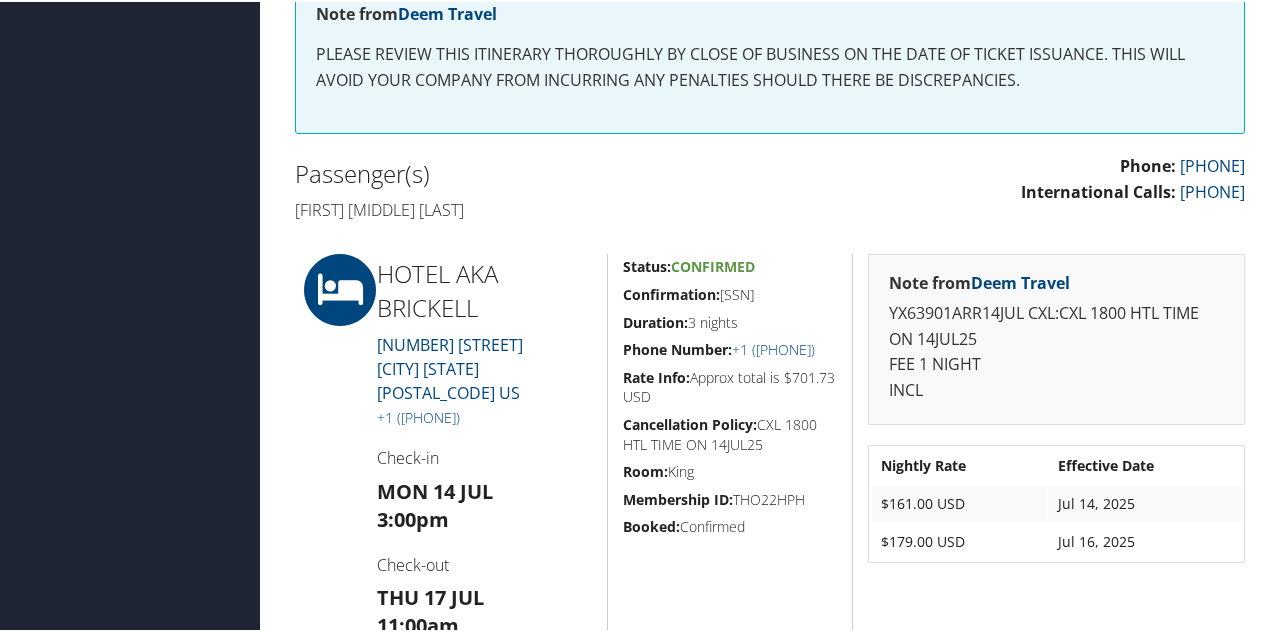 scroll, scrollTop: 378, scrollLeft: 0, axis: vertical 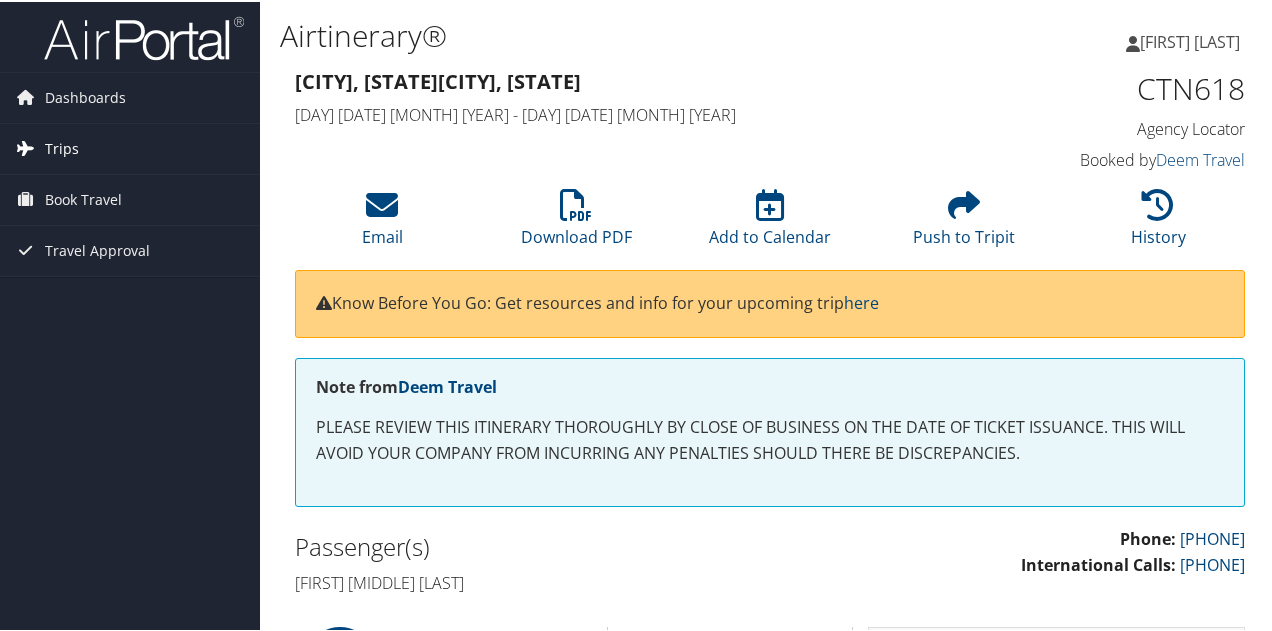 click on "Trips" at bounding box center [62, 147] 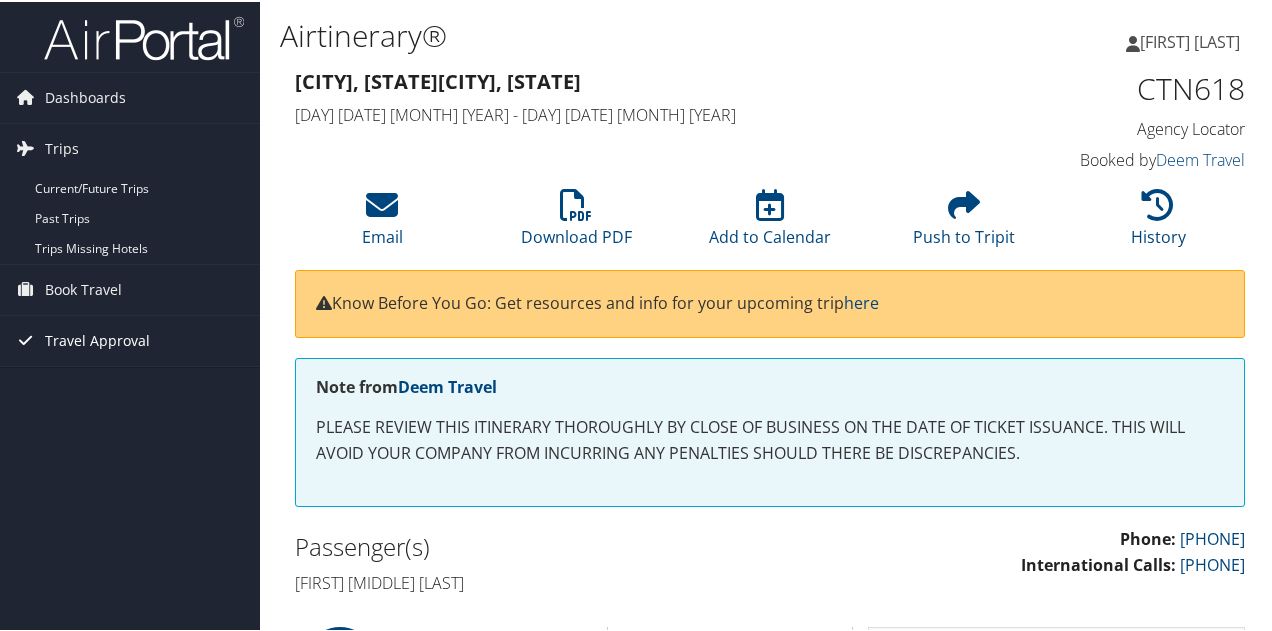 click on "Travel Approval" at bounding box center [97, 339] 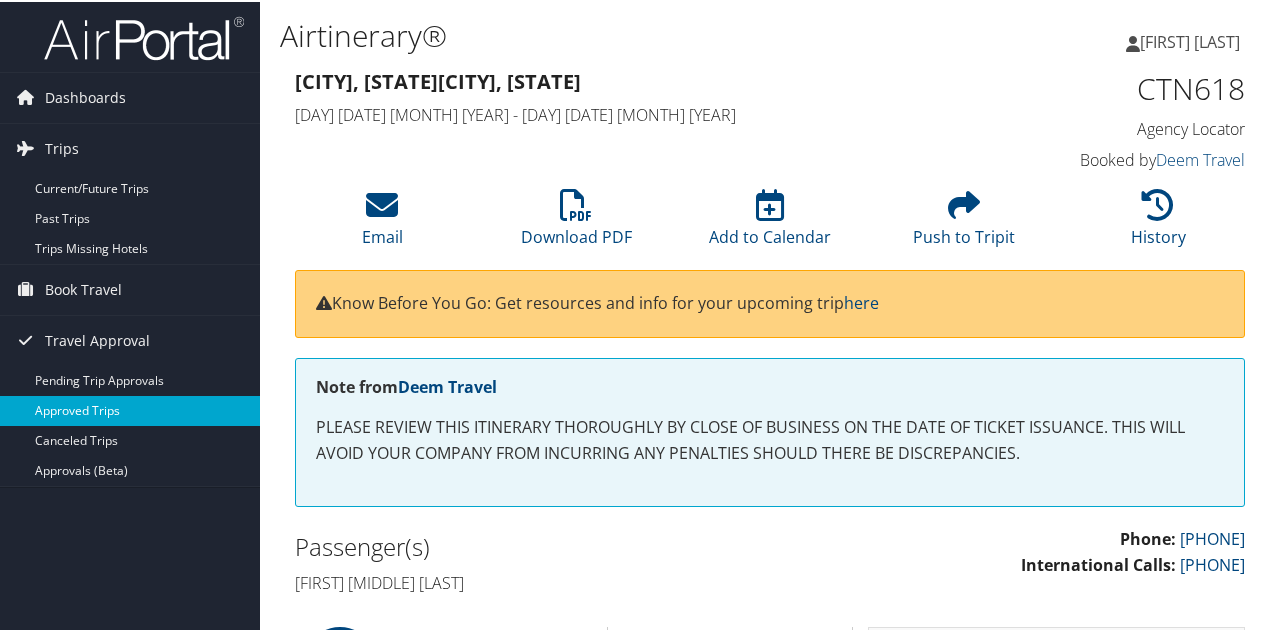 click on "Approved Trips" at bounding box center (130, 409) 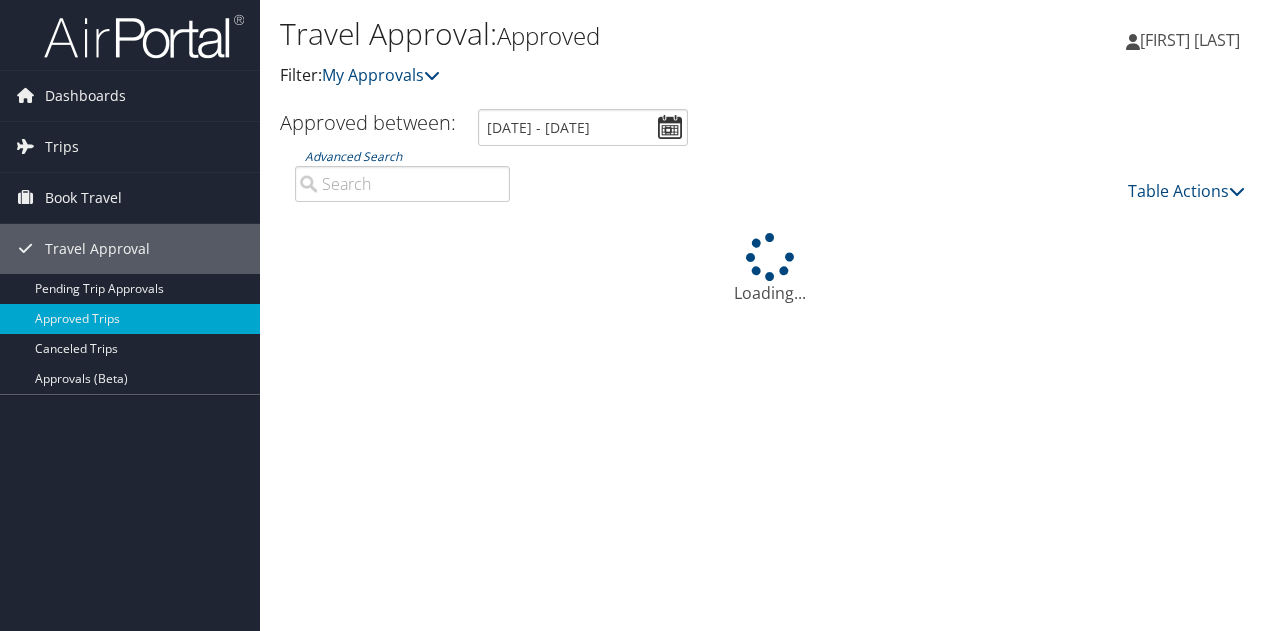 scroll, scrollTop: 0, scrollLeft: 0, axis: both 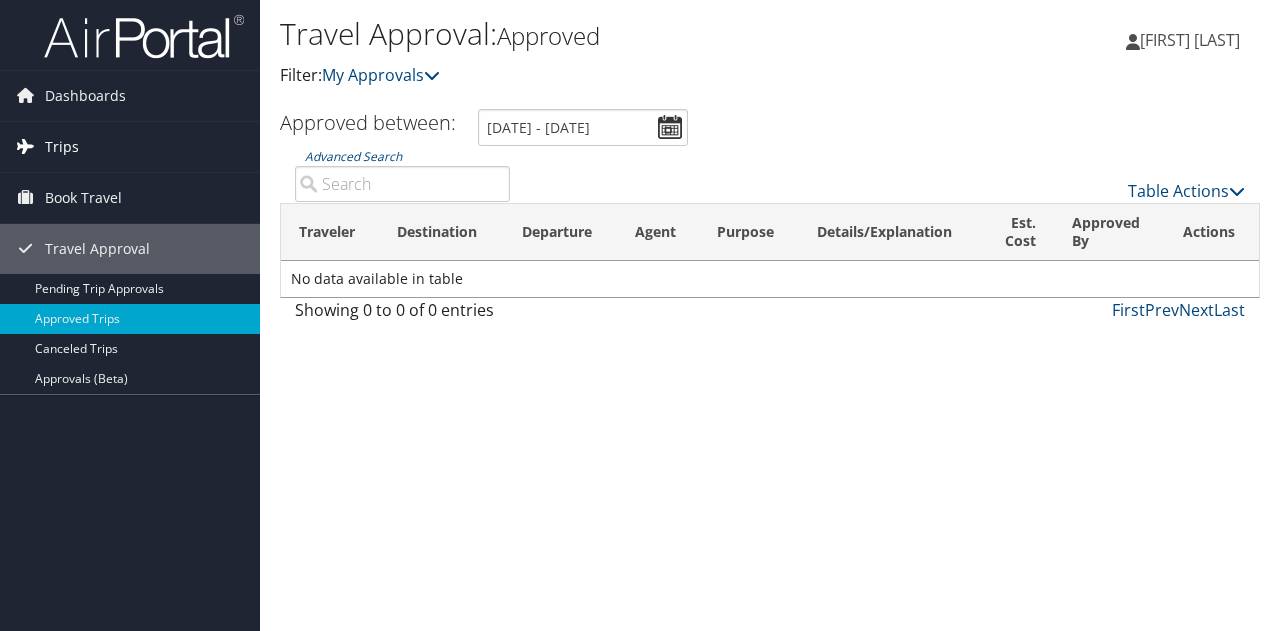 click on "Trips" at bounding box center (62, 147) 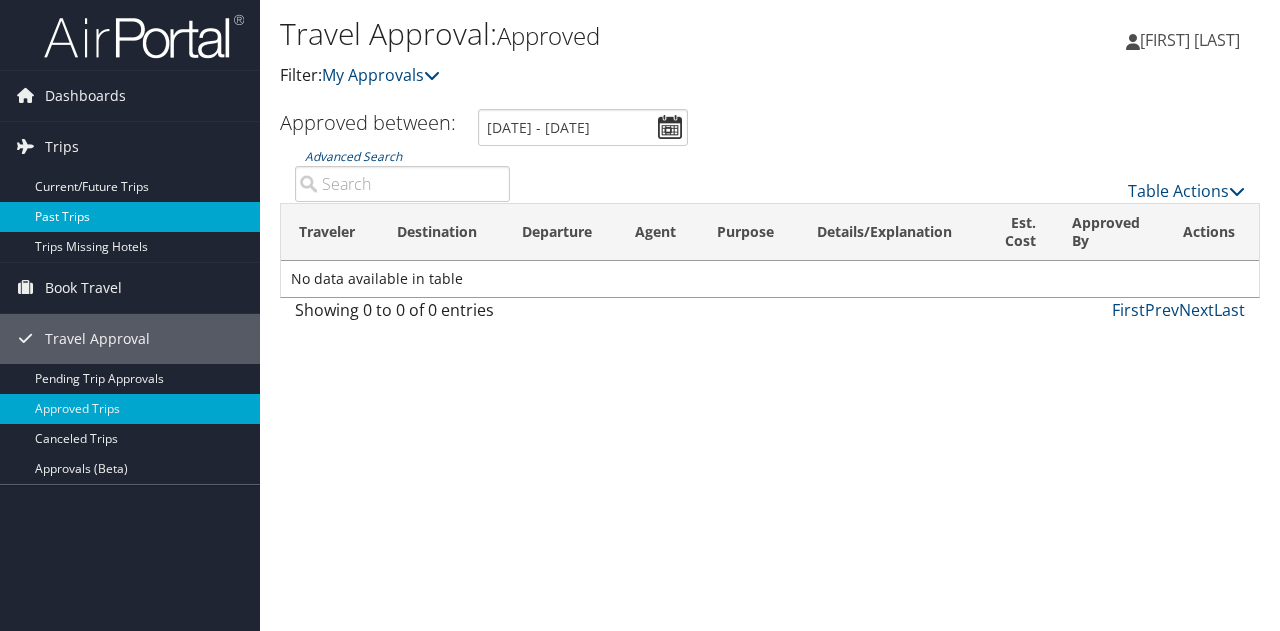 click on "Past Trips" at bounding box center [130, 217] 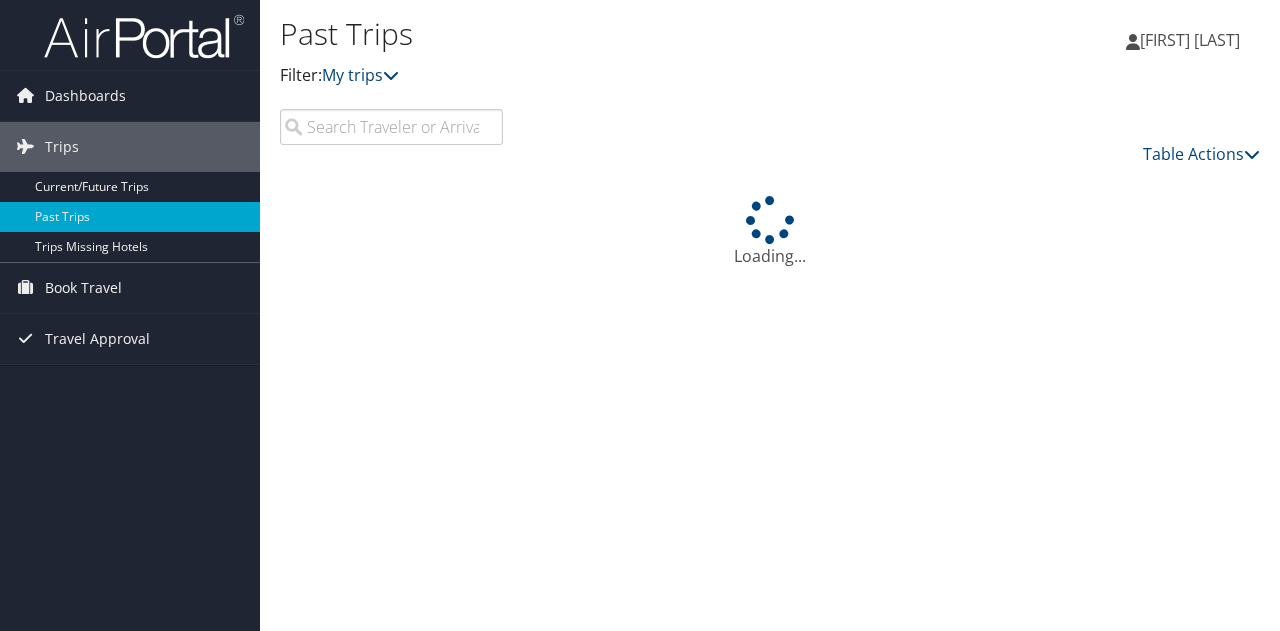 scroll, scrollTop: 0, scrollLeft: 0, axis: both 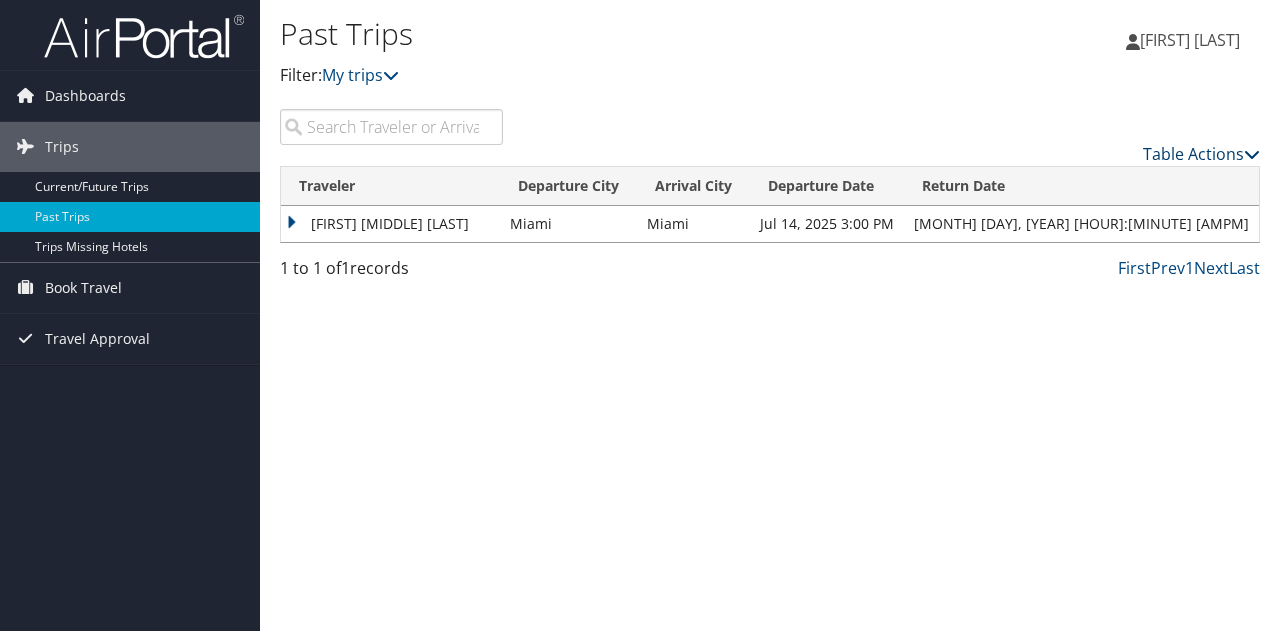 click at bounding box center (1252, 154) 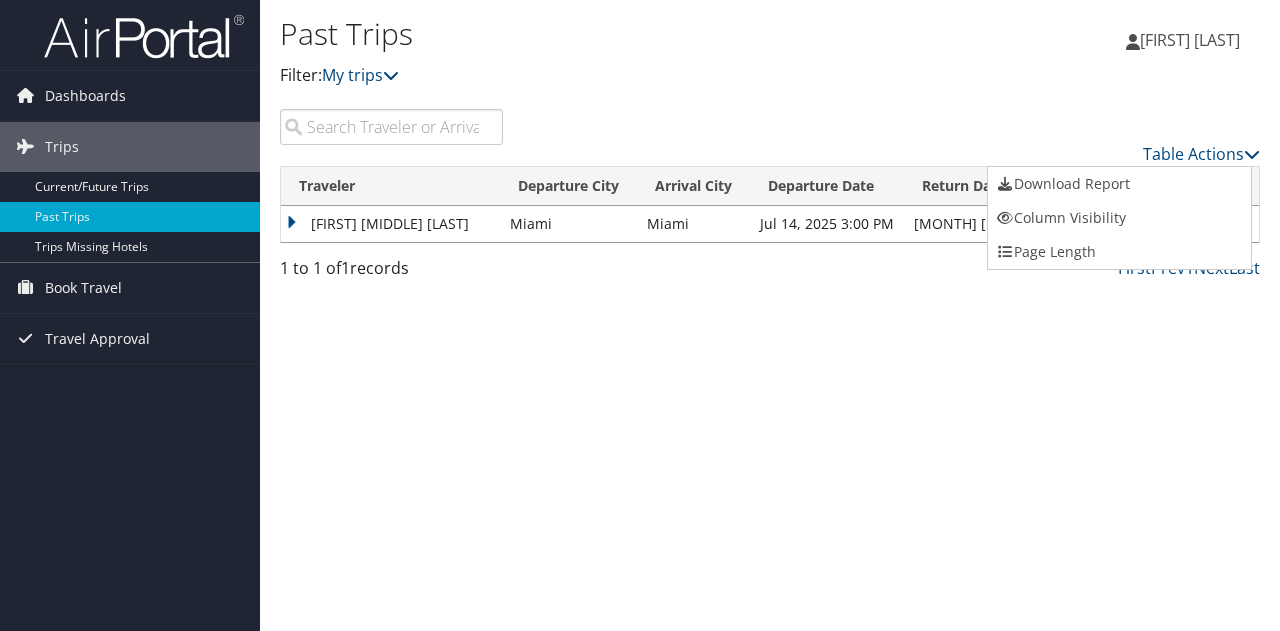 click at bounding box center [640, 315] 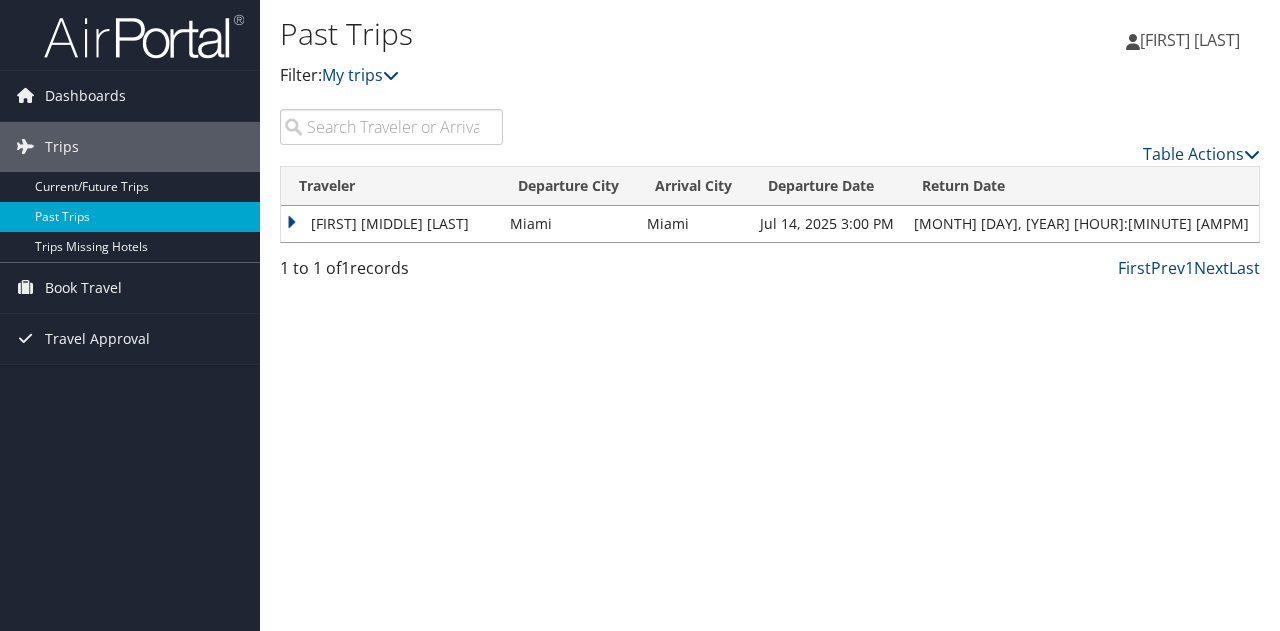 click on "[FIRST] [MIDDLE] [LAST]" at bounding box center (390, 224) 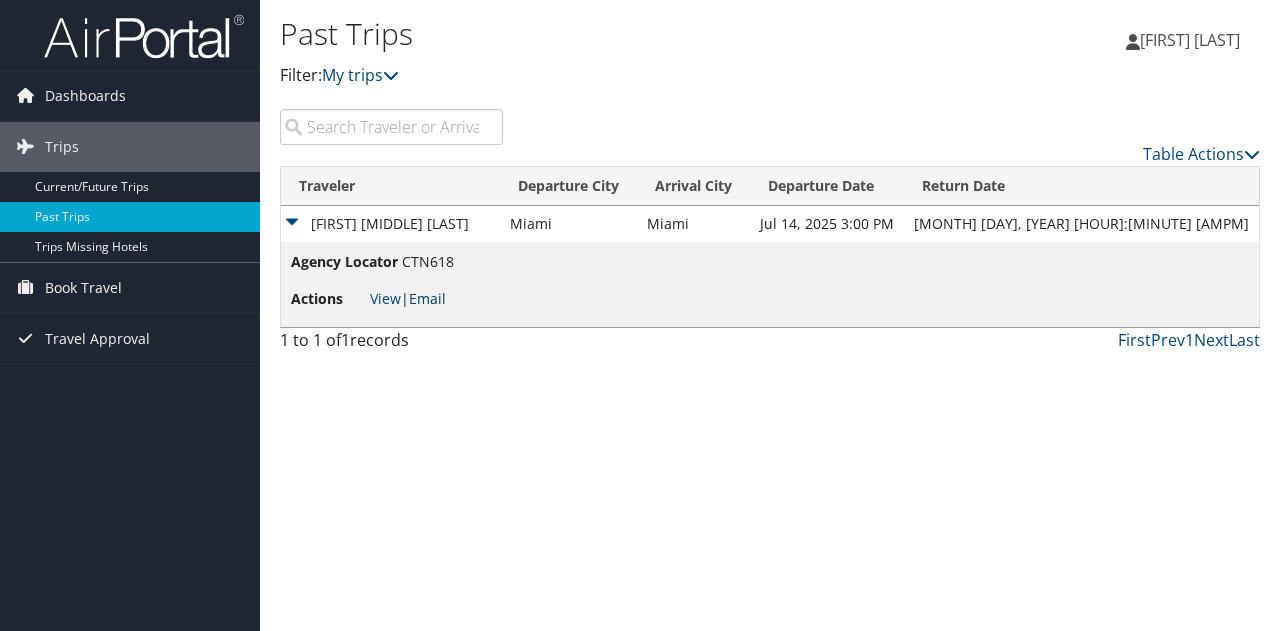click on "Email" at bounding box center [427, 298] 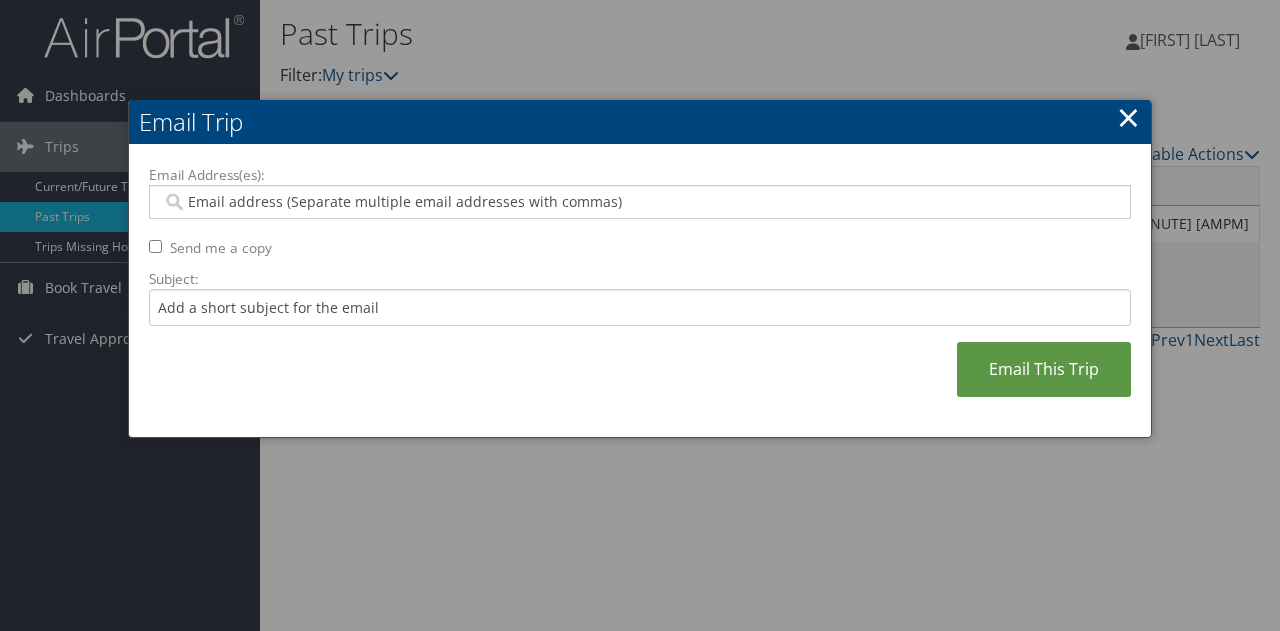 click on "Email Address(es):" at bounding box center (640, 202) 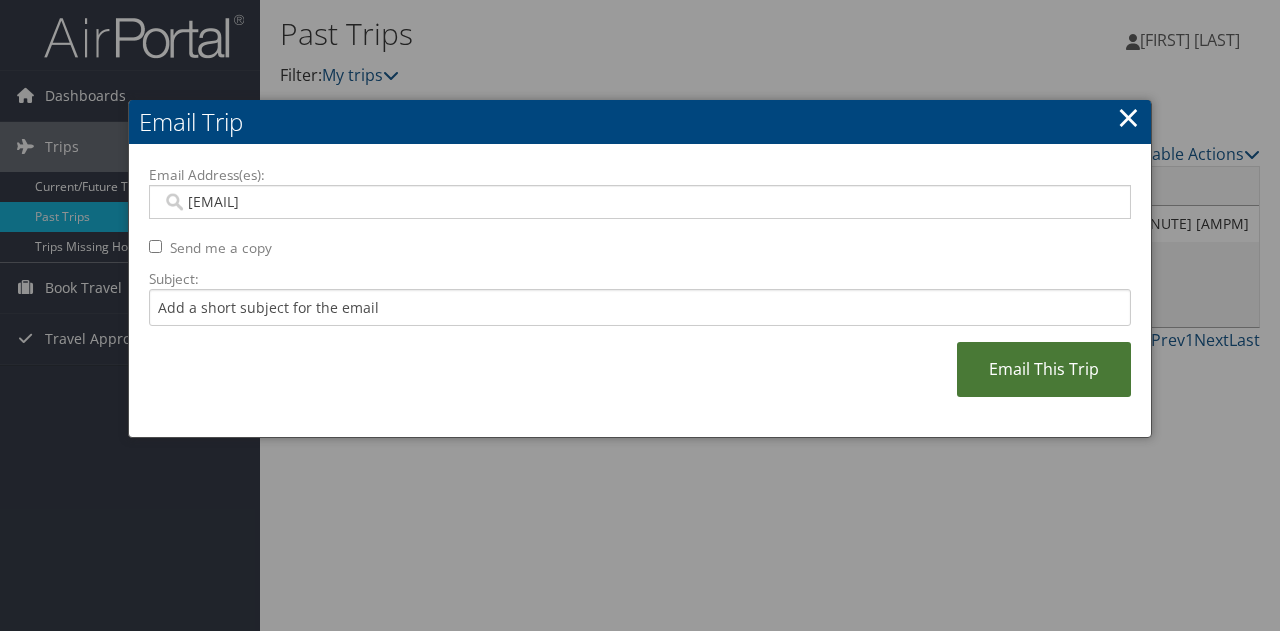 type on "[EMAIL]" 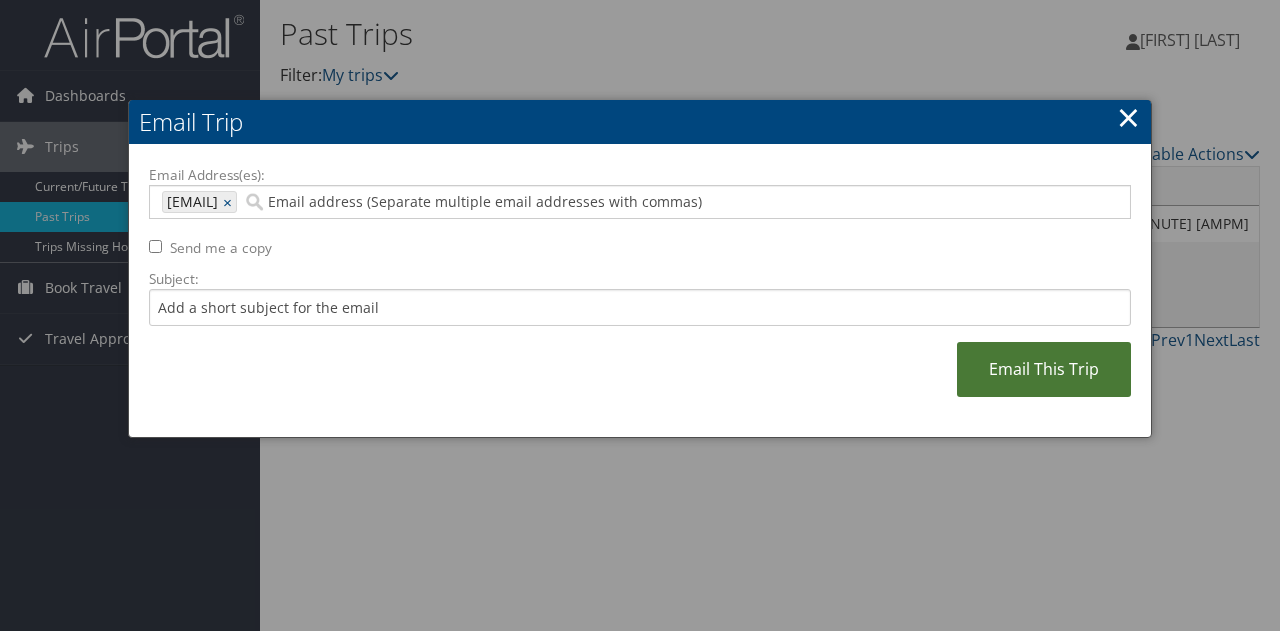 click on "Email This Trip" at bounding box center (1044, 369) 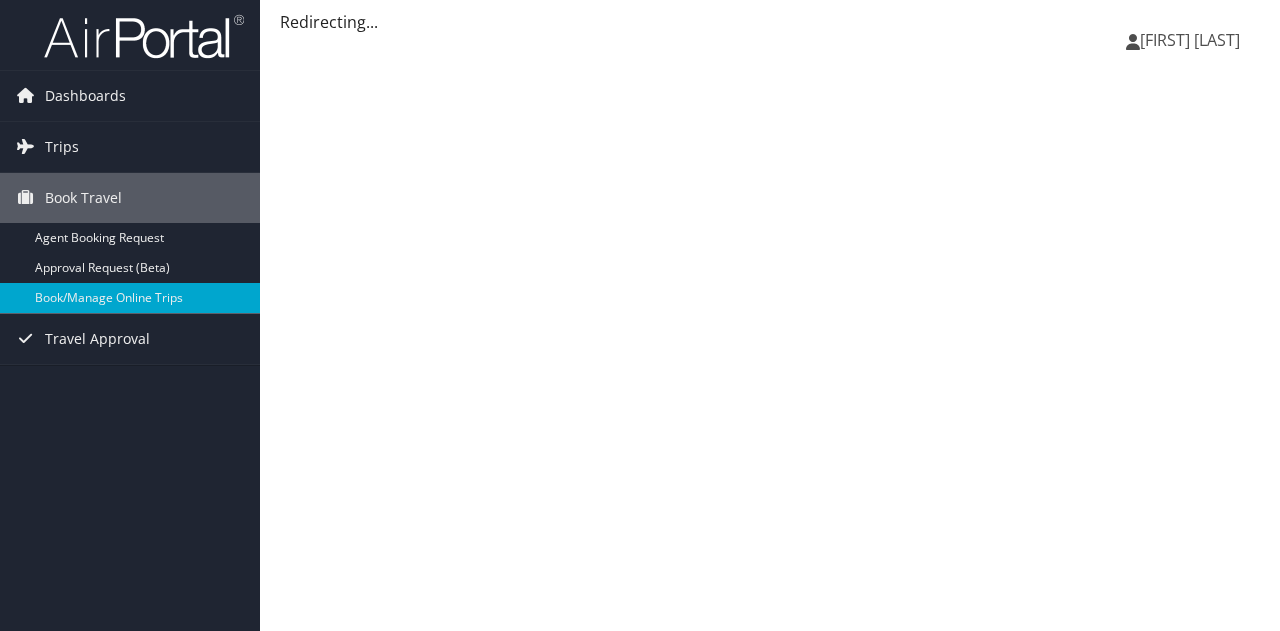 scroll, scrollTop: 0, scrollLeft: 0, axis: both 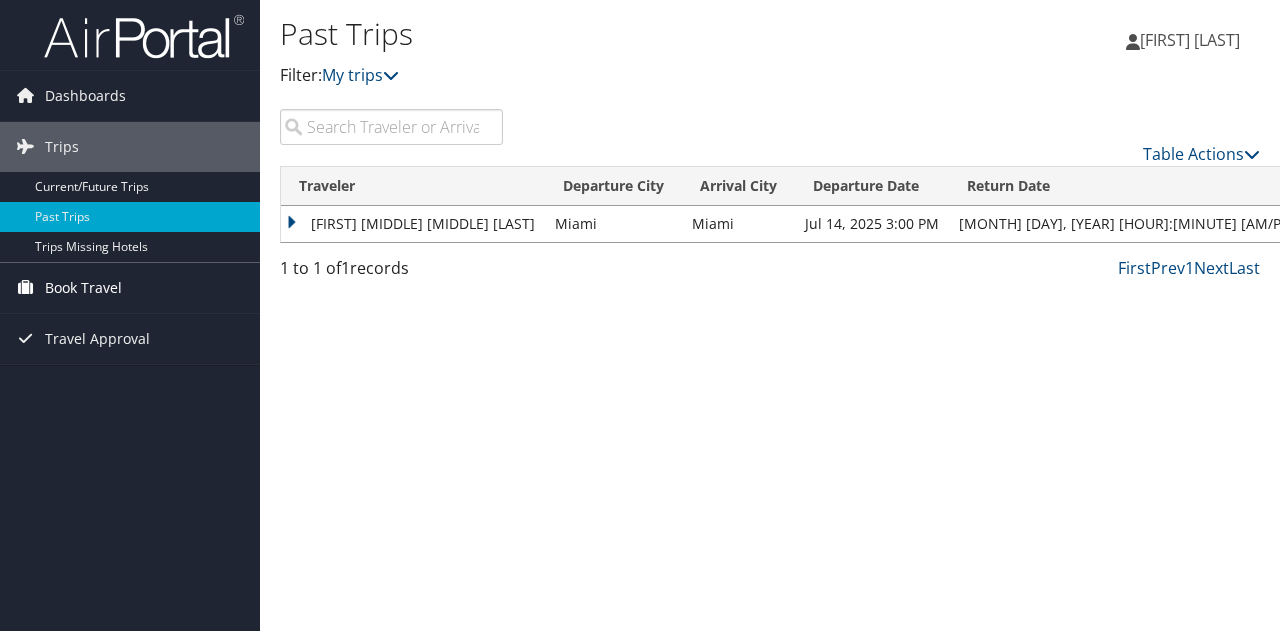 click on "Book Travel" at bounding box center (83, 288) 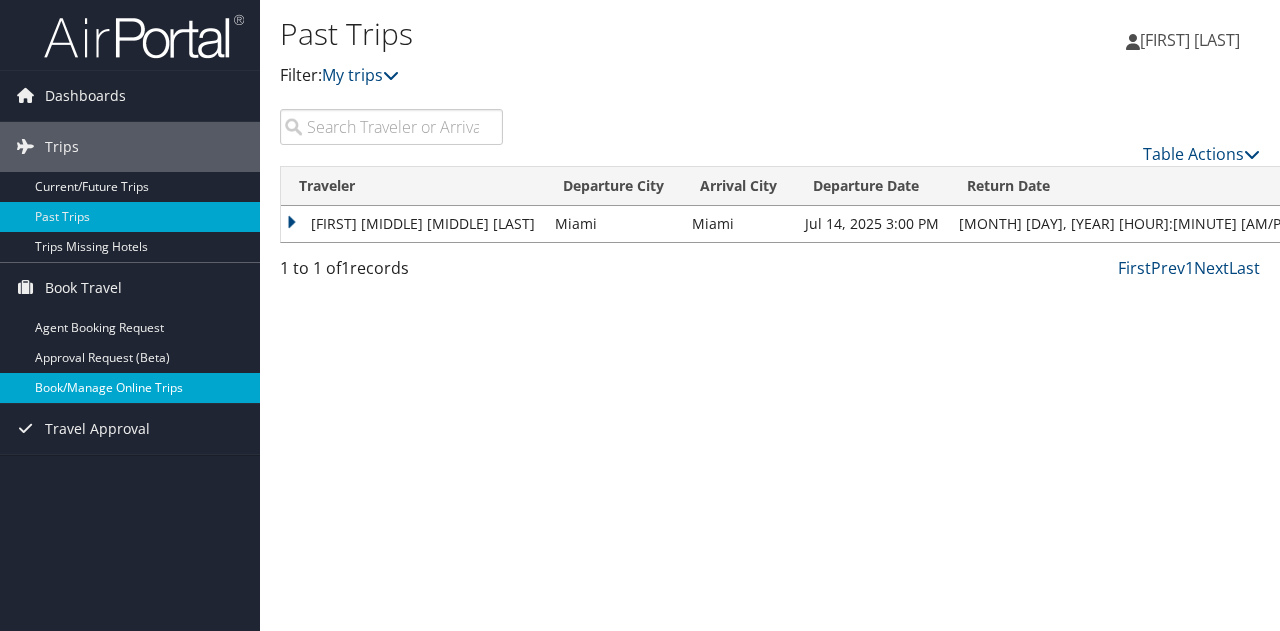 click on "Book/Manage Online Trips" at bounding box center (130, 388) 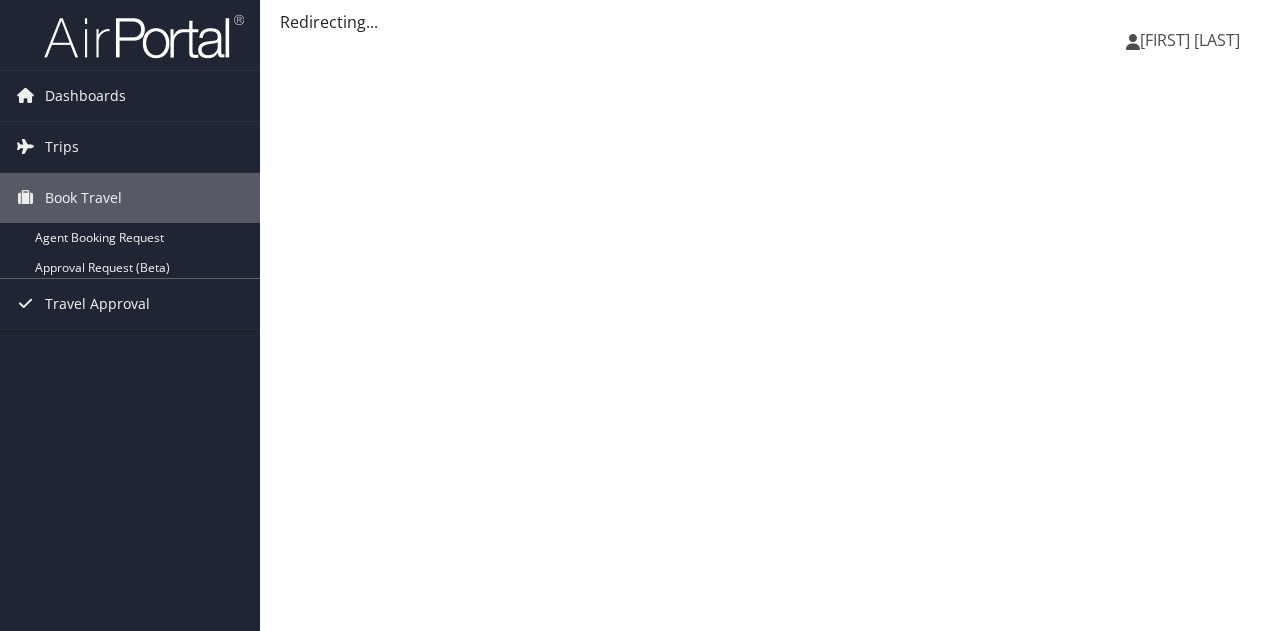 scroll, scrollTop: 0, scrollLeft: 0, axis: both 